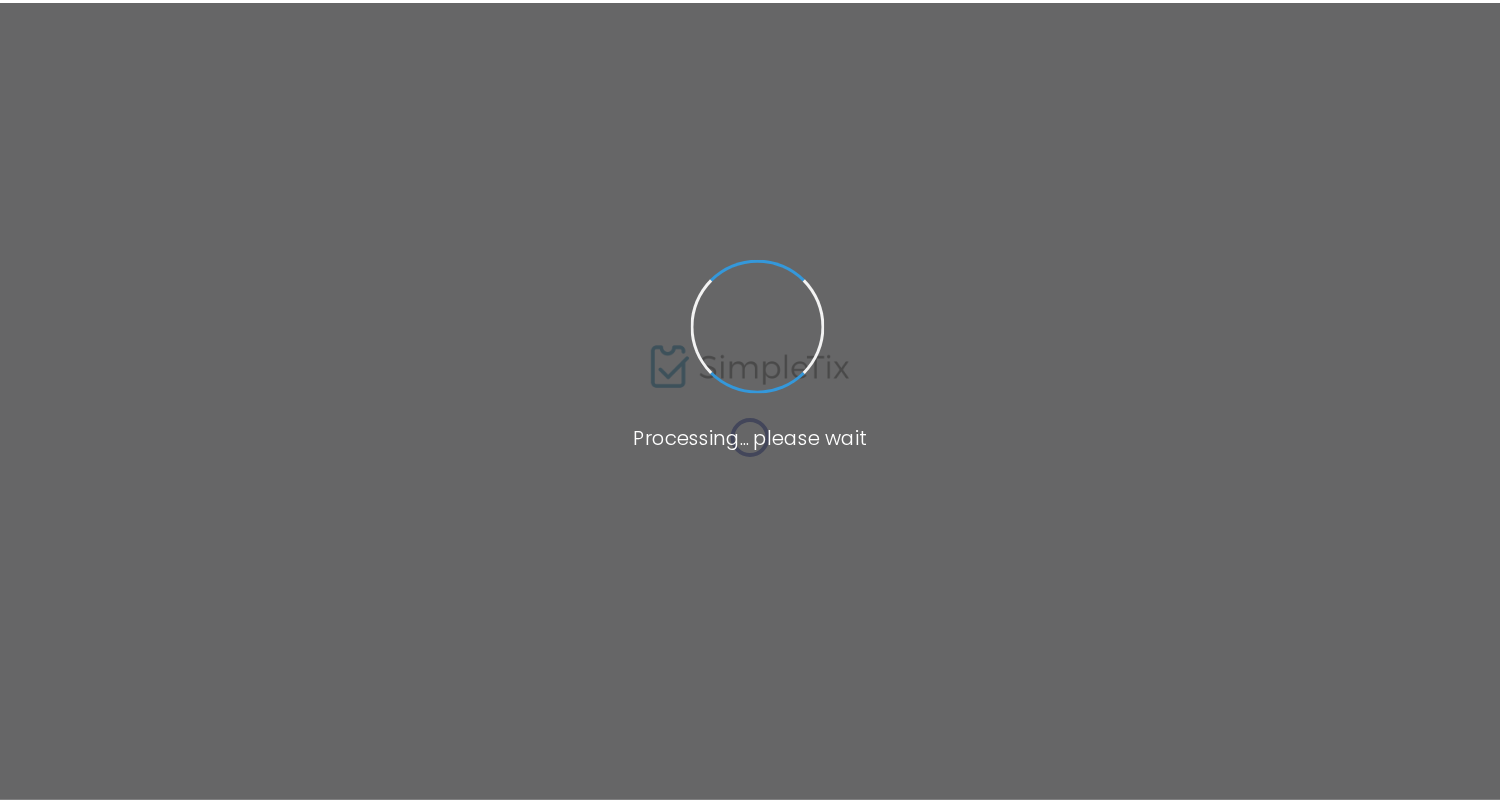 scroll, scrollTop: 0, scrollLeft: 0, axis: both 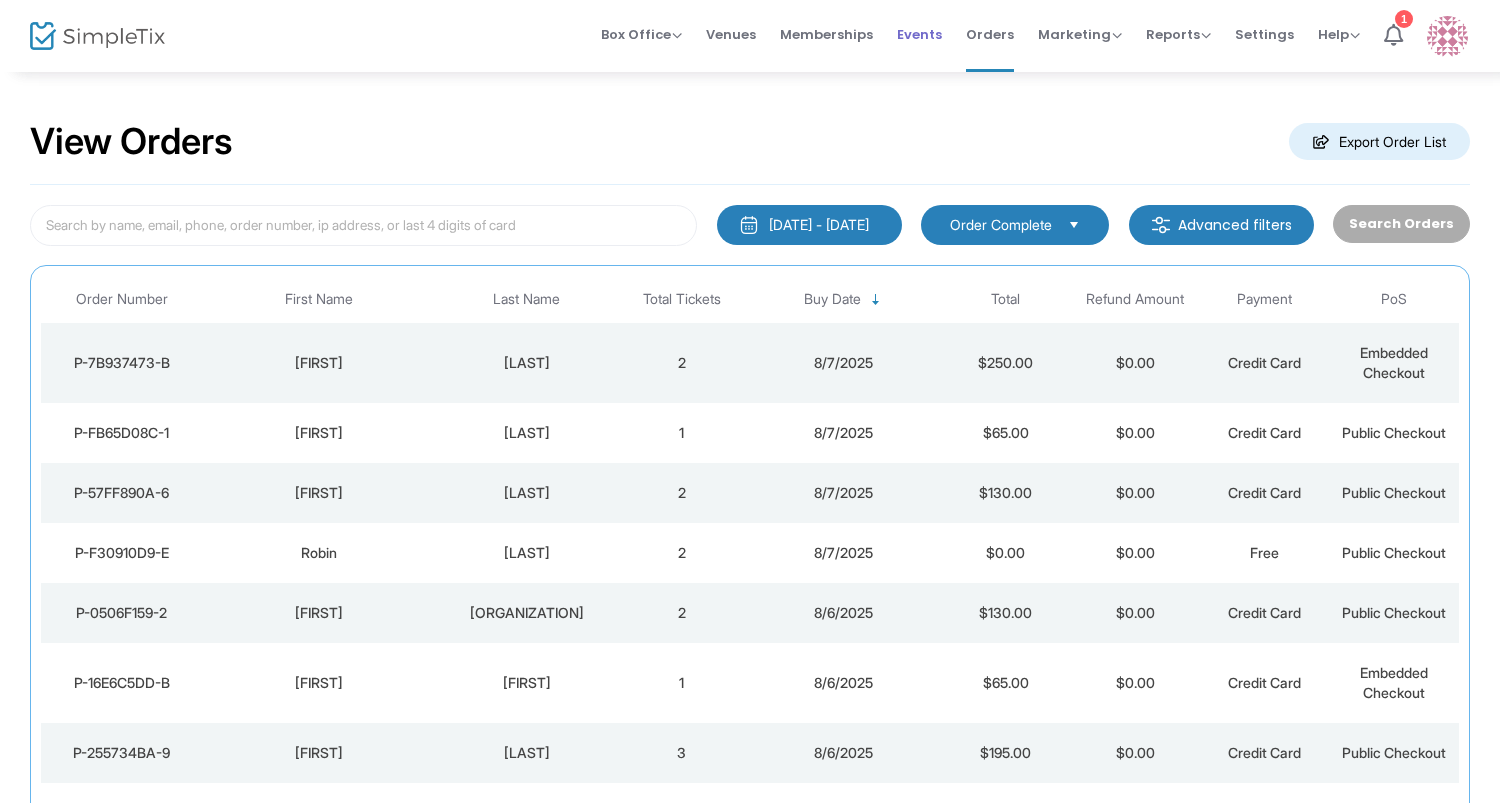 click on "Events" at bounding box center (919, 34) 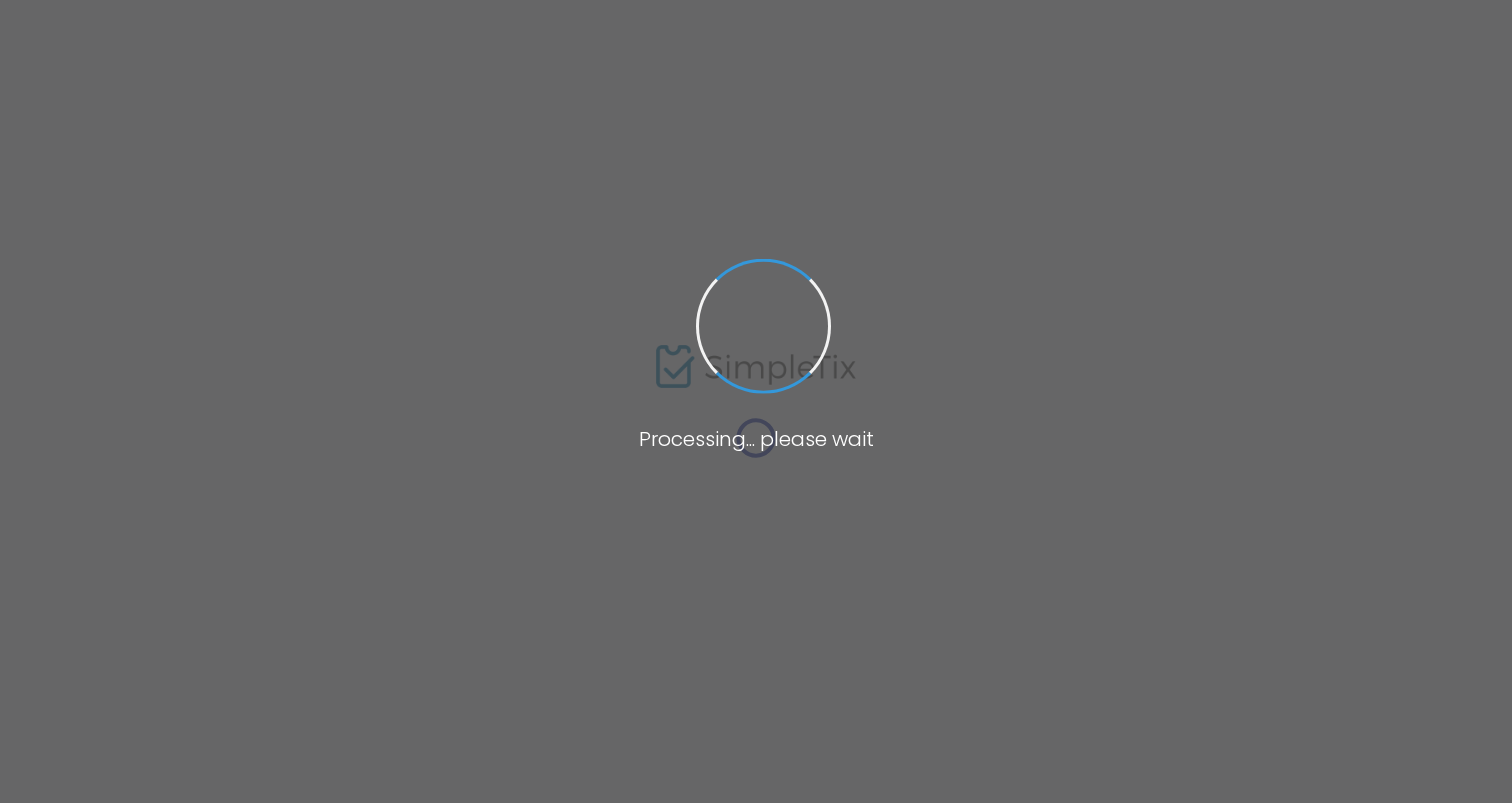 scroll, scrollTop: 0, scrollLeft: 0, axis: both 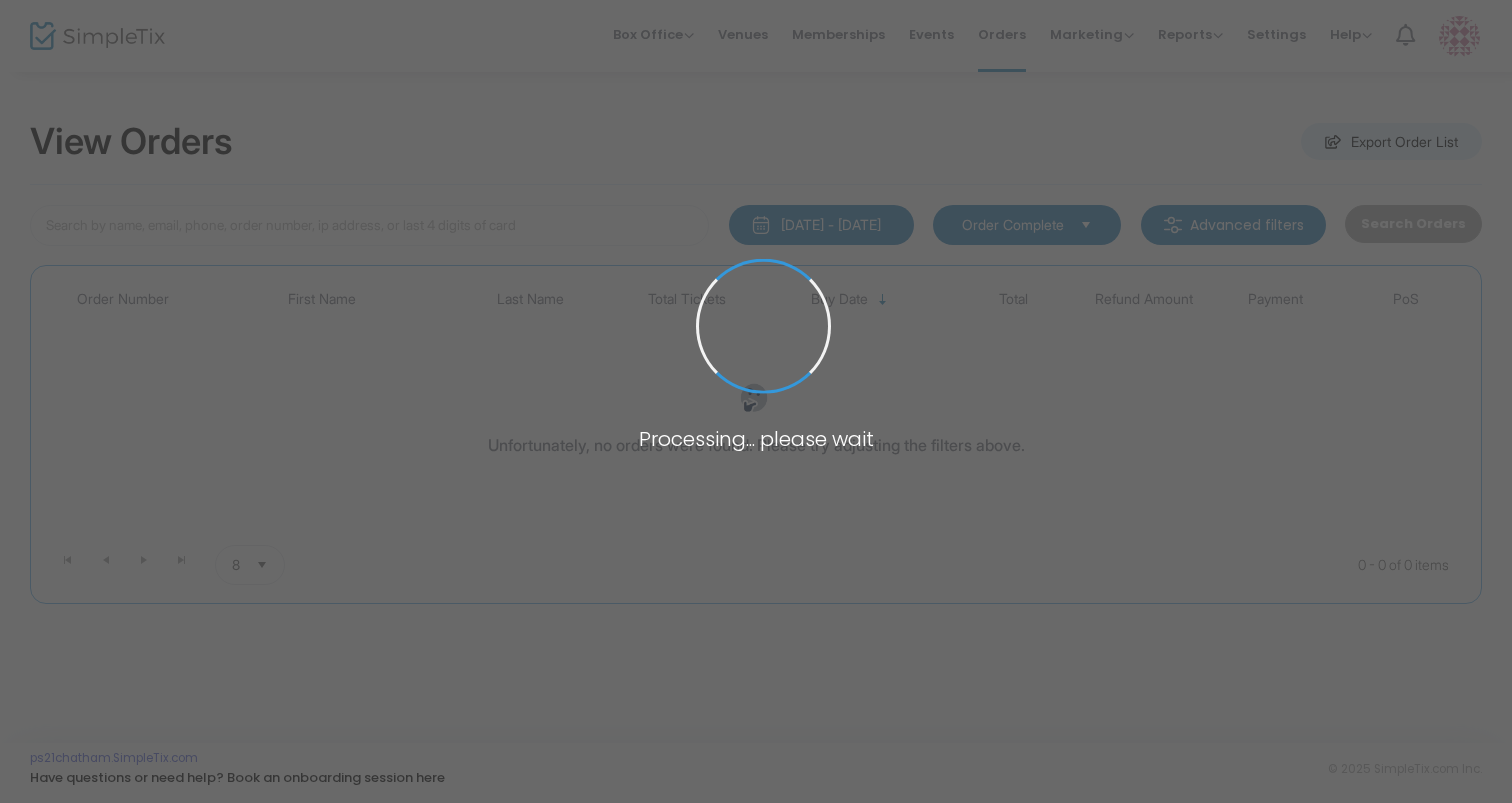 type on "[LAST]" 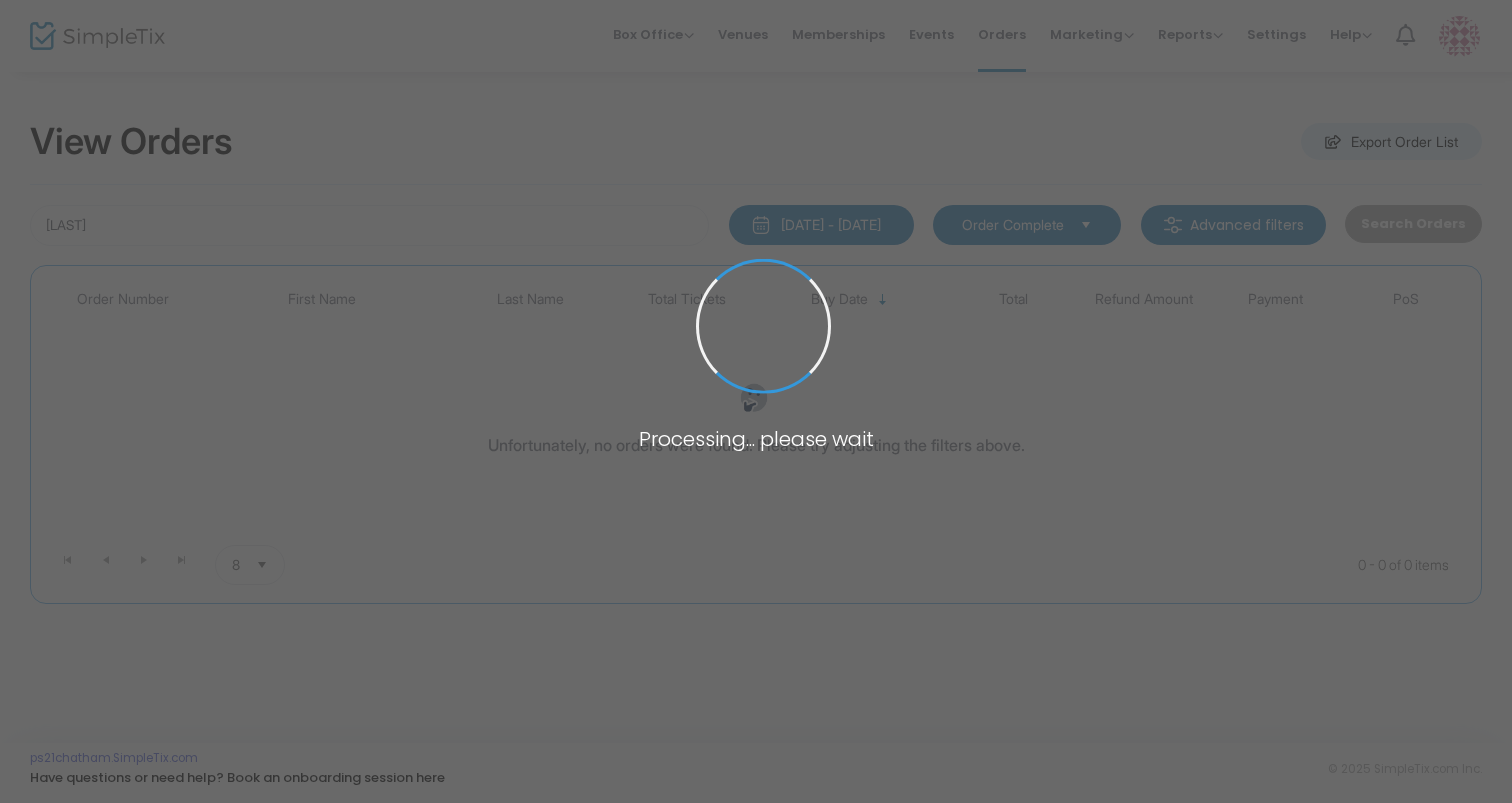 scroll, scrollTop: 0, scrollLeft: 0, axis: both 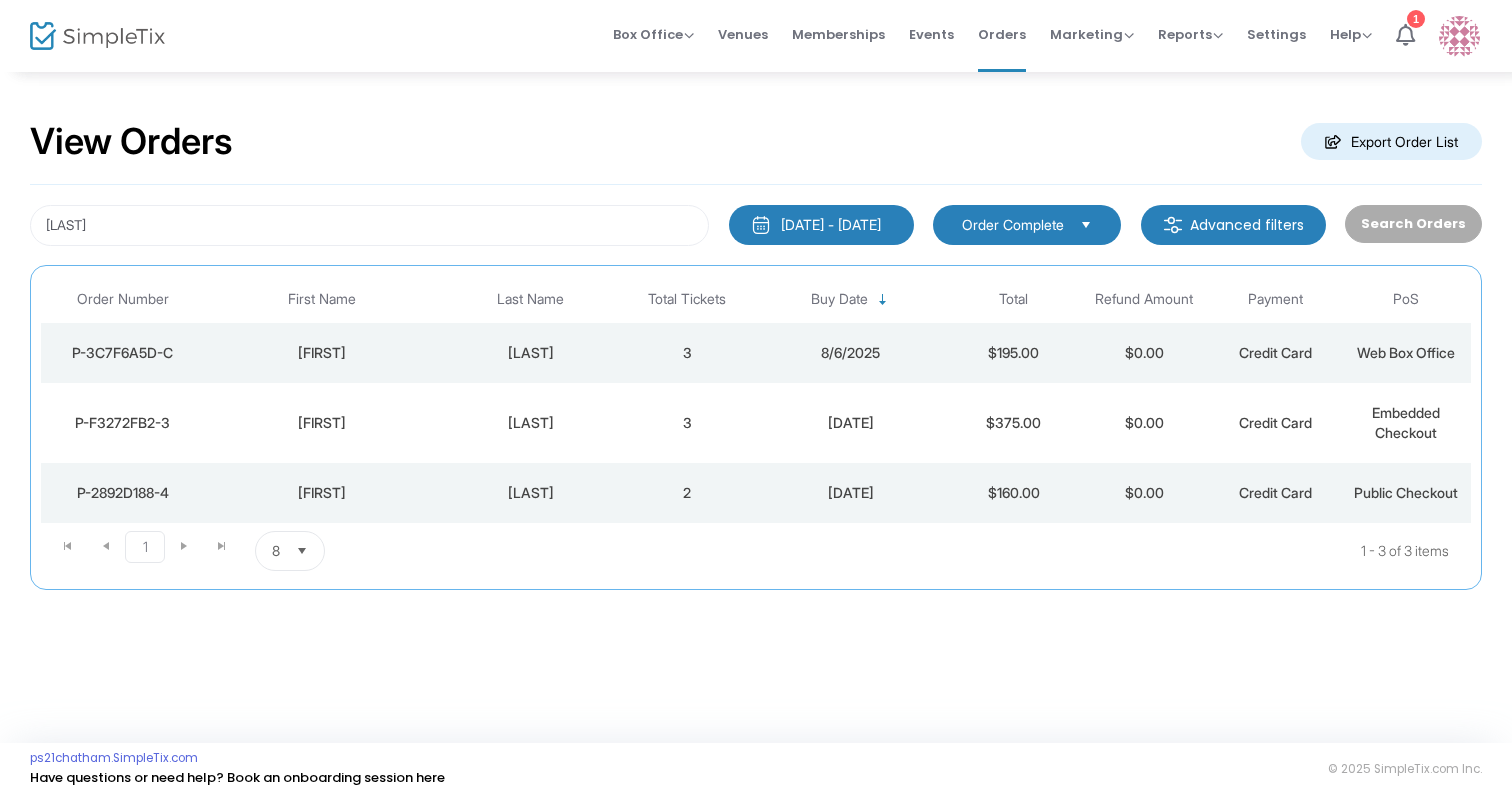 click on "[LAST]" 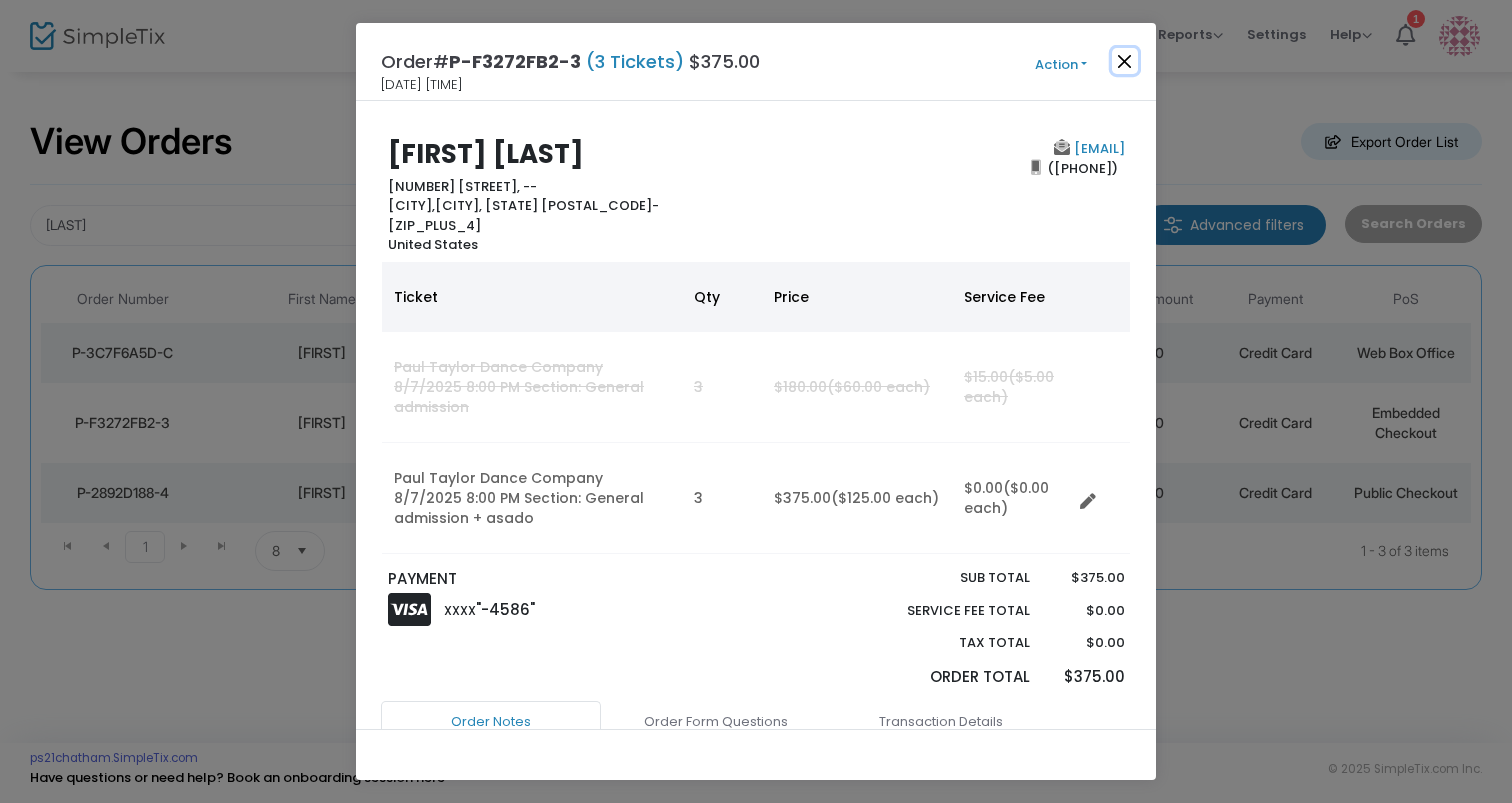 click 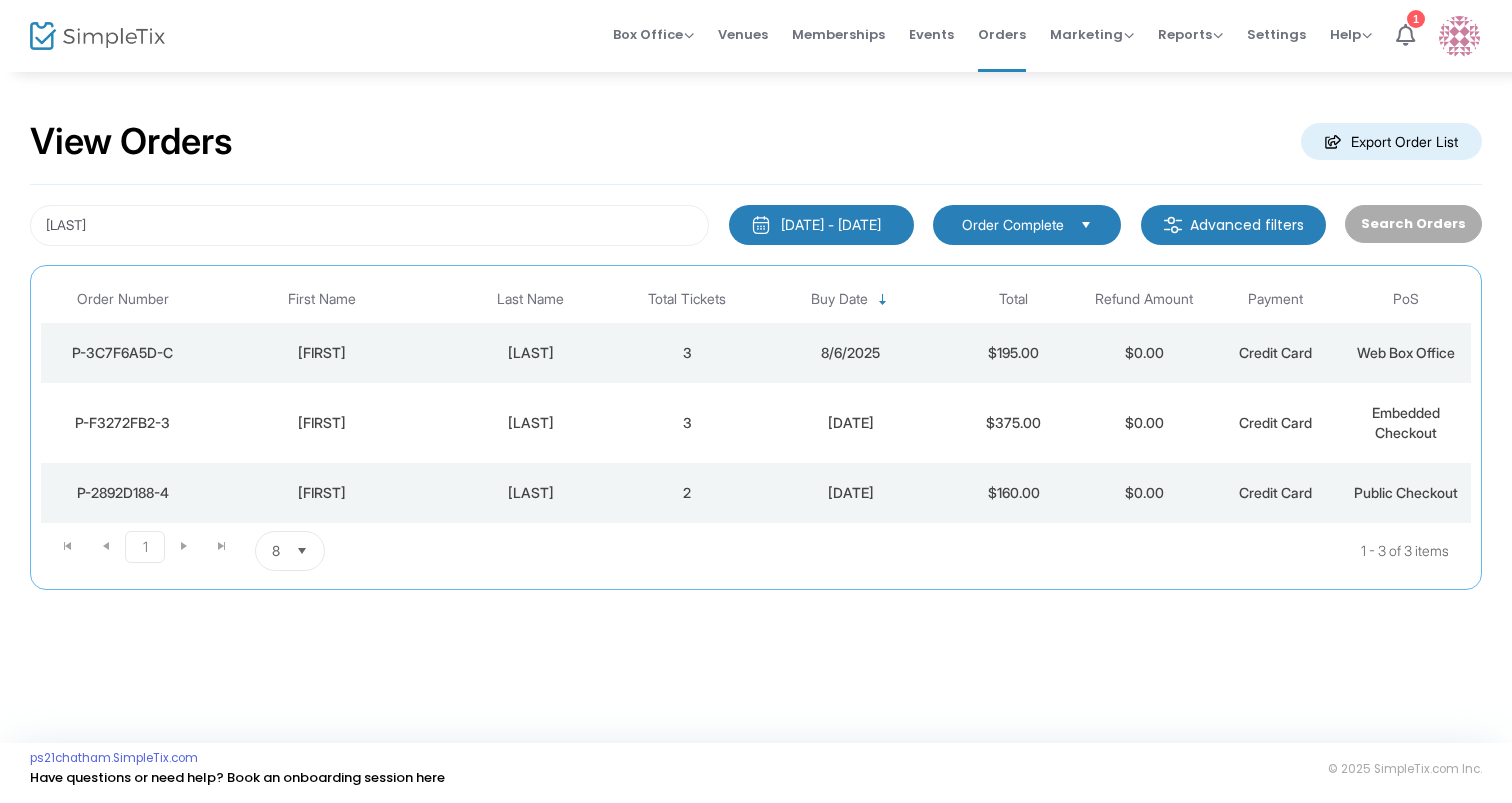 click on "[LAST]" 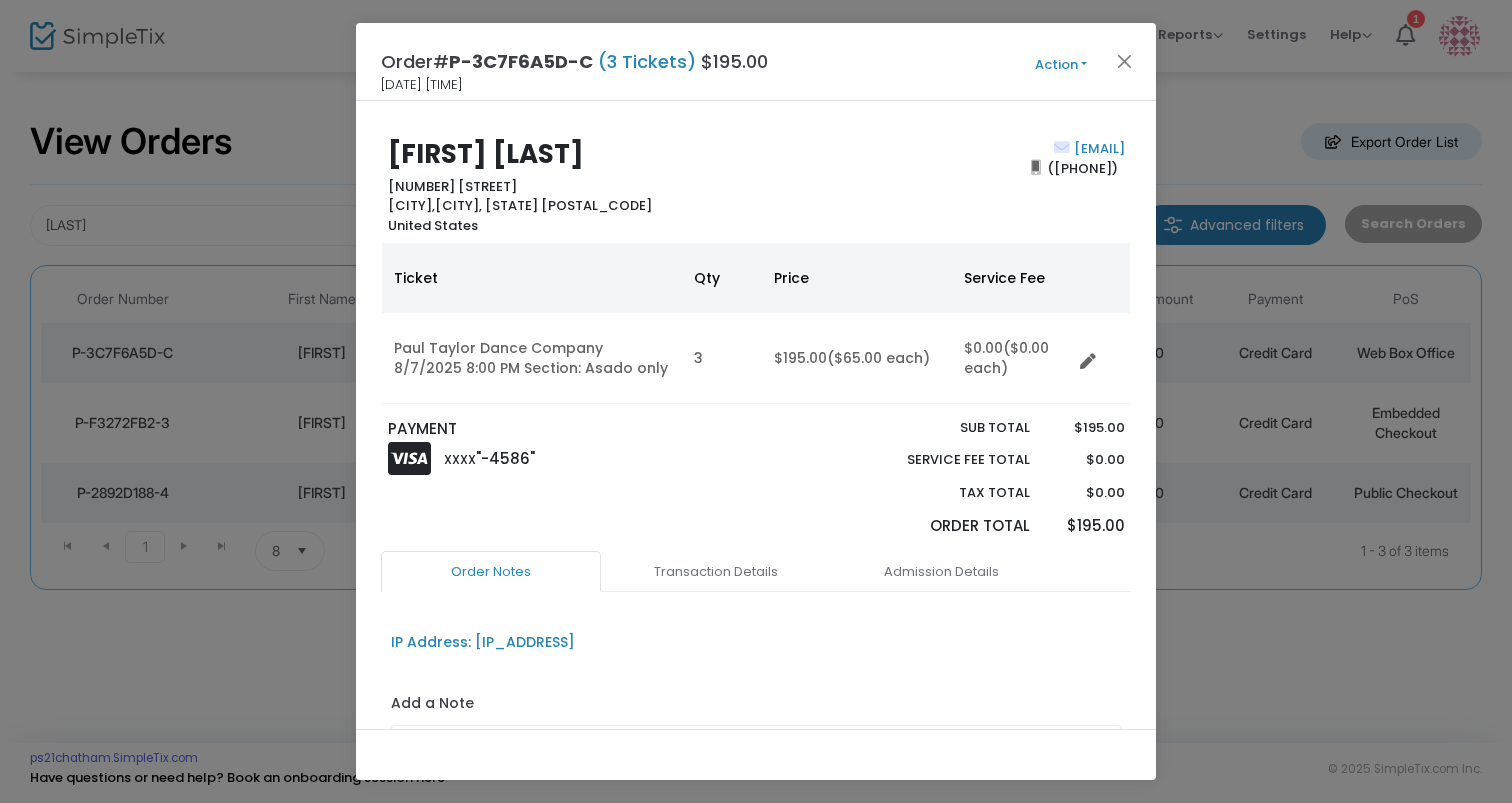 click on "Action" 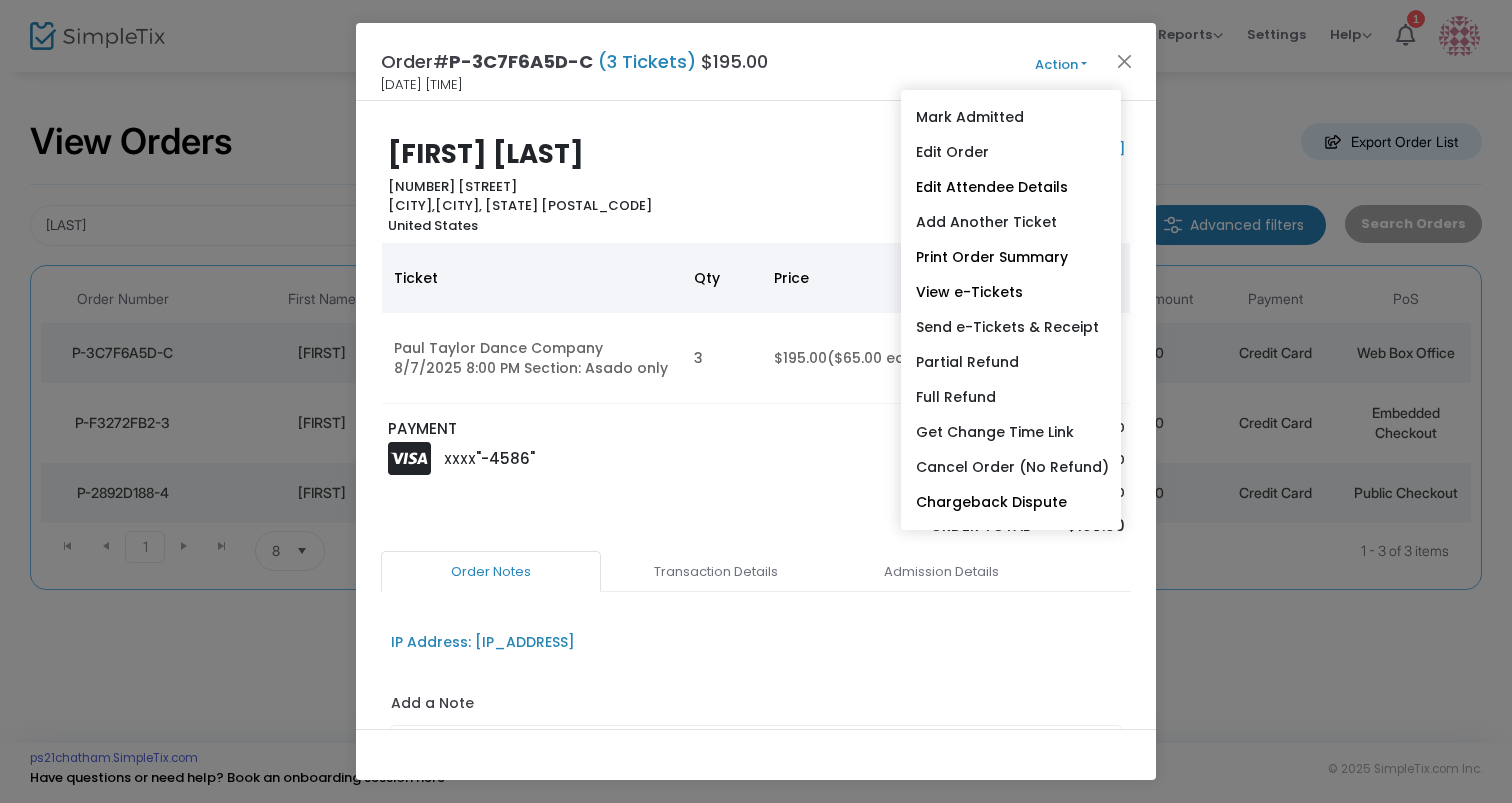 click on "Order# P-3C7F6A5D-C (3 Tickets) $195.00 8/6/2025 11:43 AM Action Mark Admitted Edit Order Edit Attendee Details Add Another Ticket Print Order Summary View e-Tickets Send e-Tickets & Receipt Partial Refund Full Refund Get Change Time Link Cancel Order (No Refund) Chargeback Dispute" 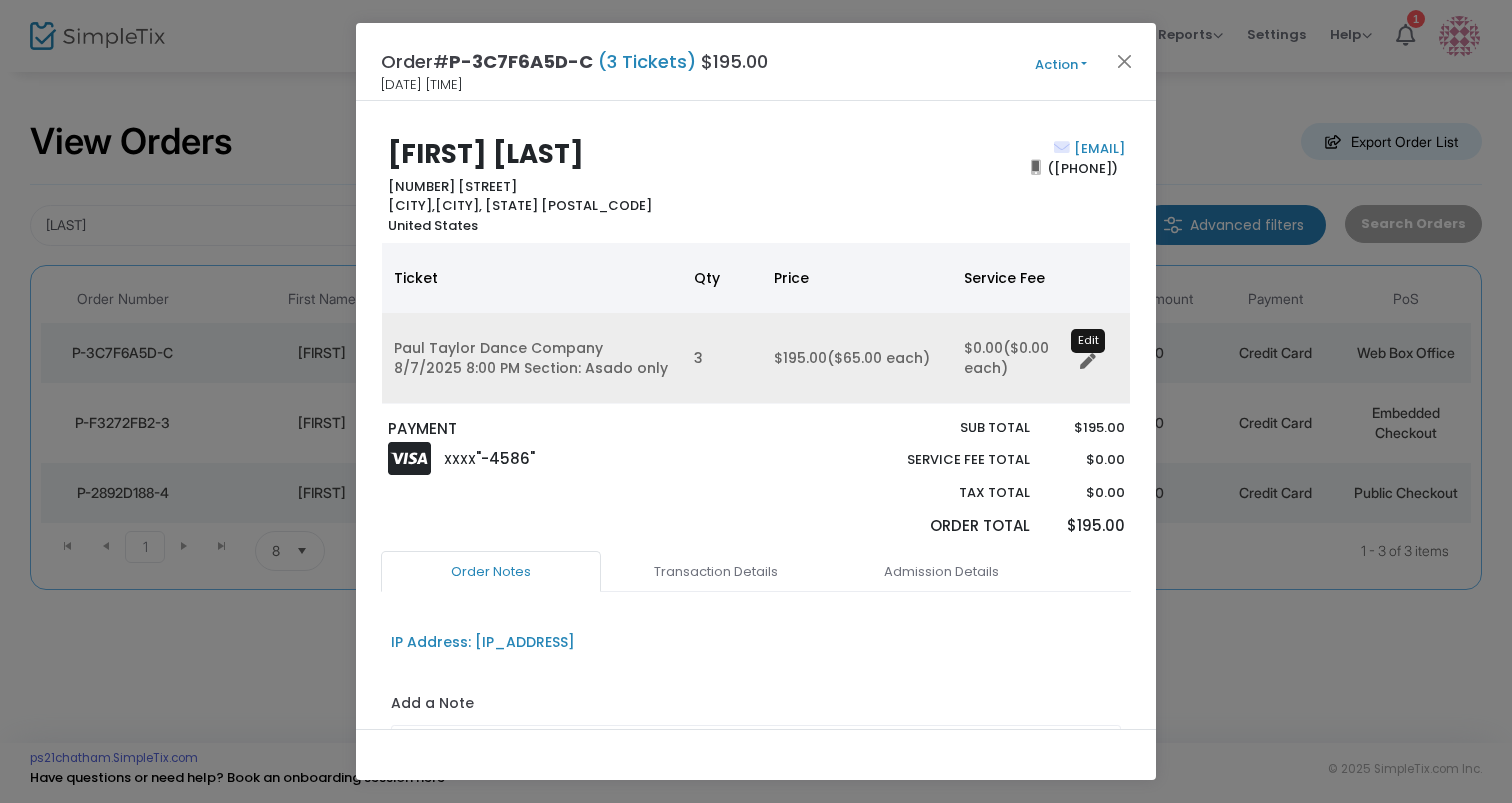 click 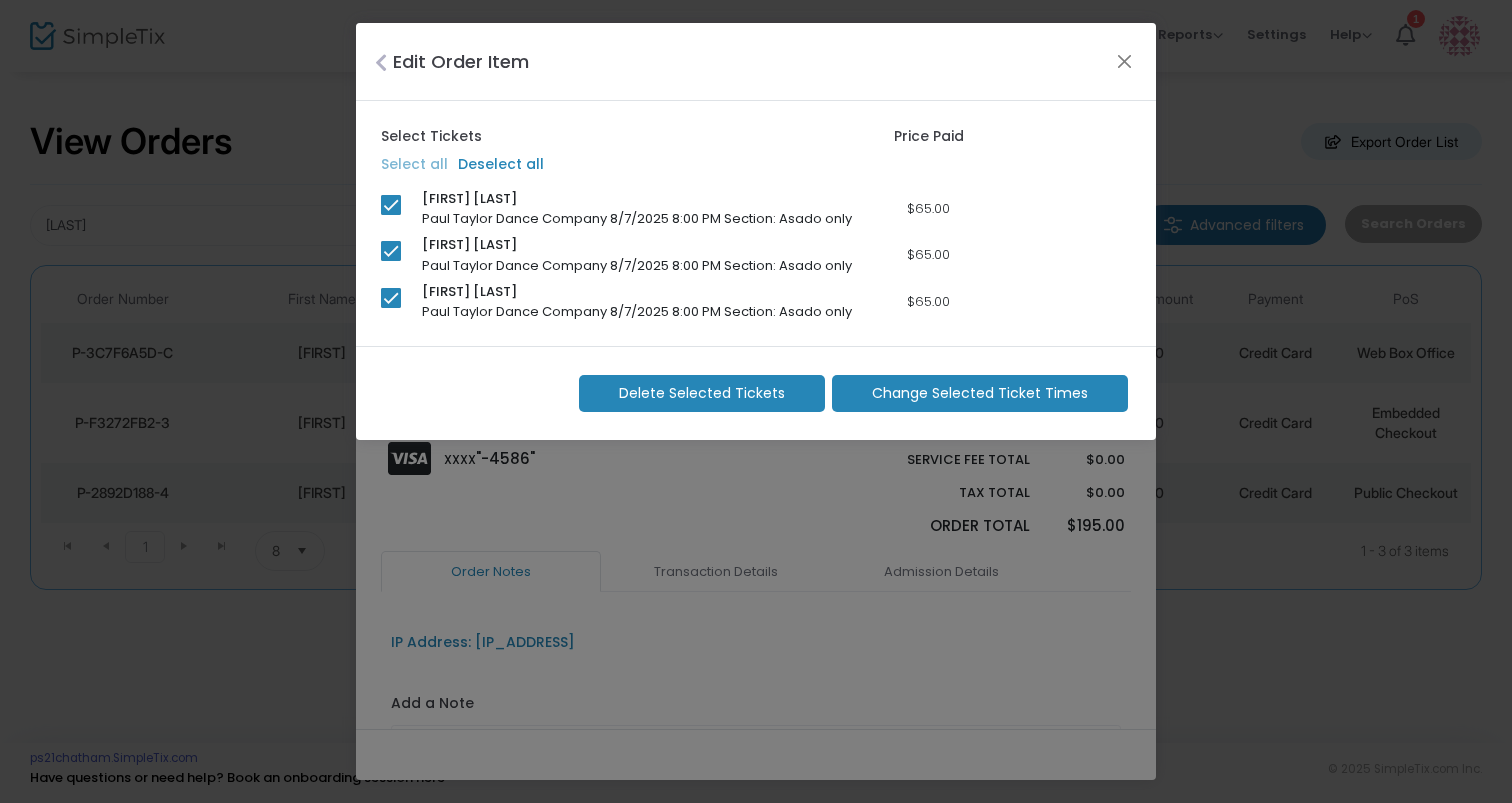 click on "Delete Selected Tickets" 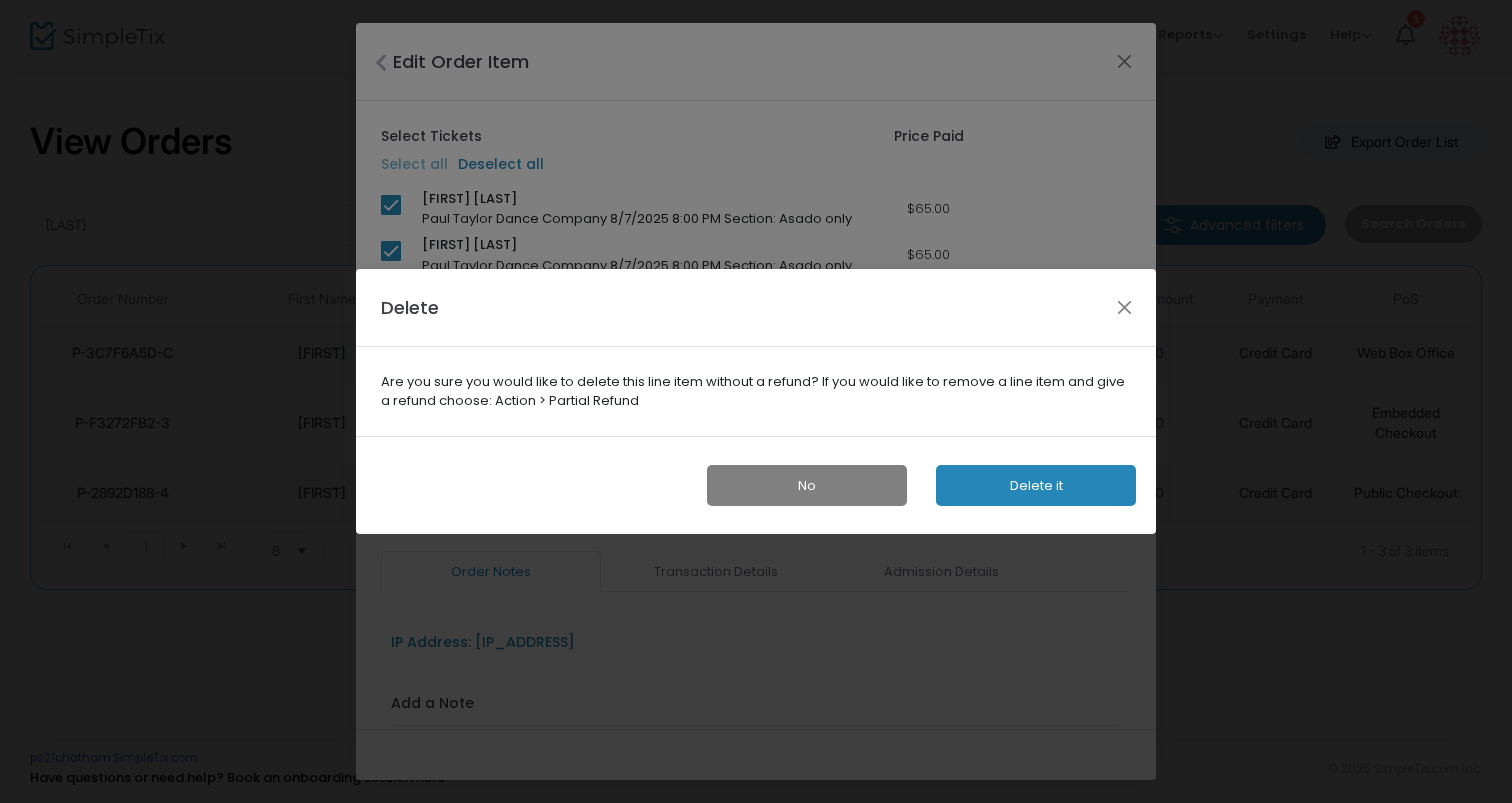 click on "Delete it" 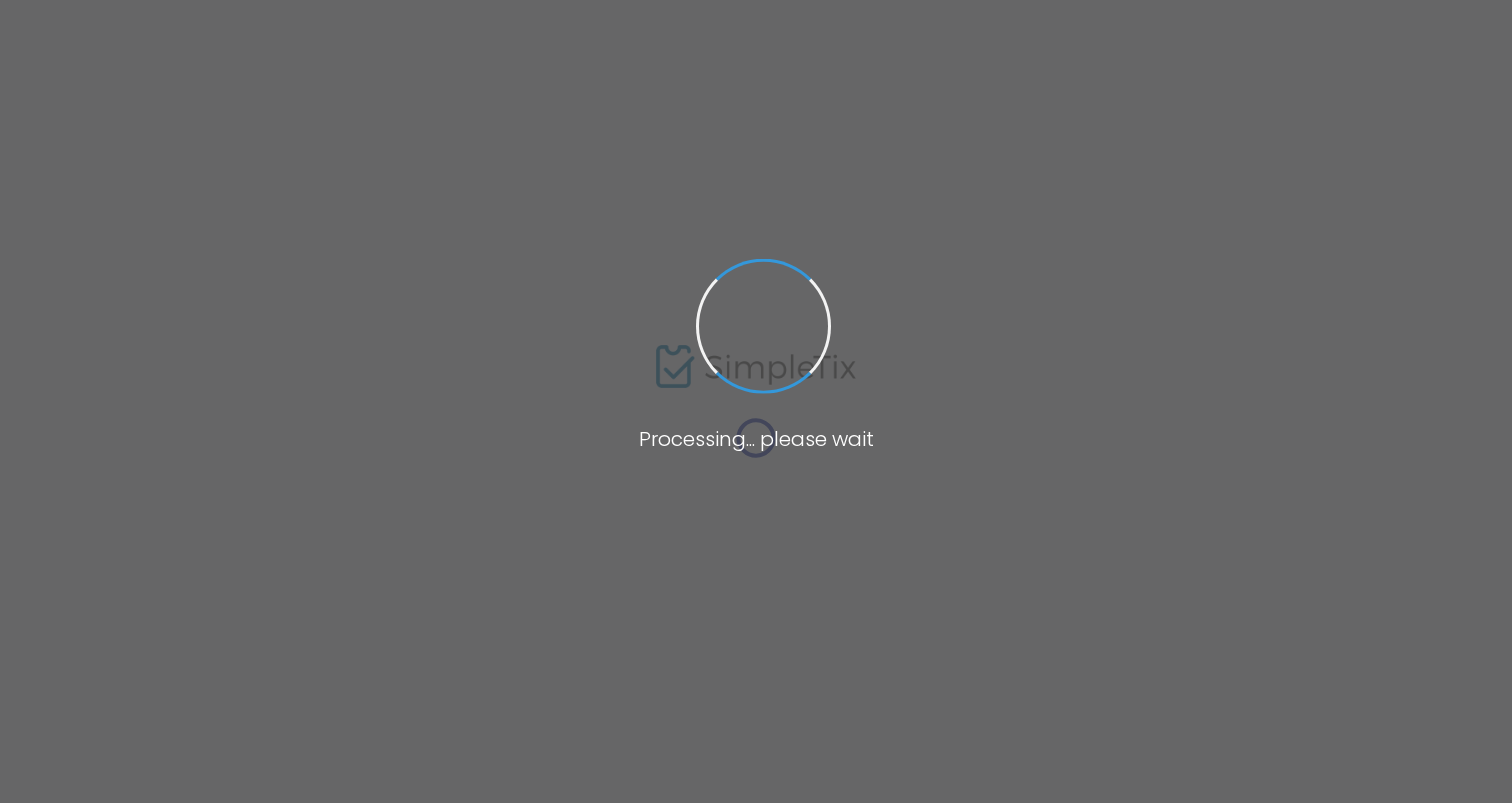scroll, scrollTop: 0, scrollLeft: 0, axis: both 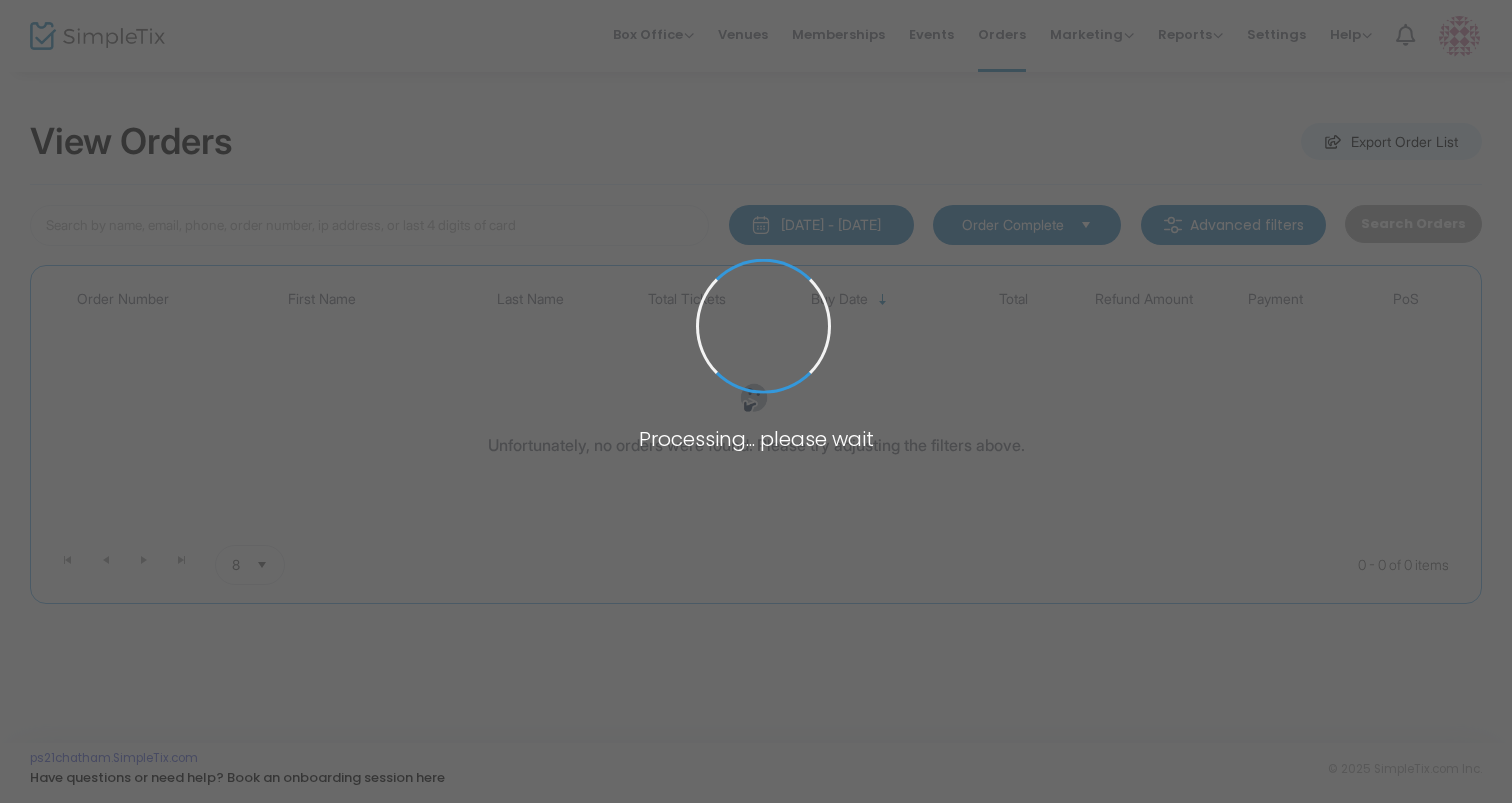 type on "[LAST_NAME]" 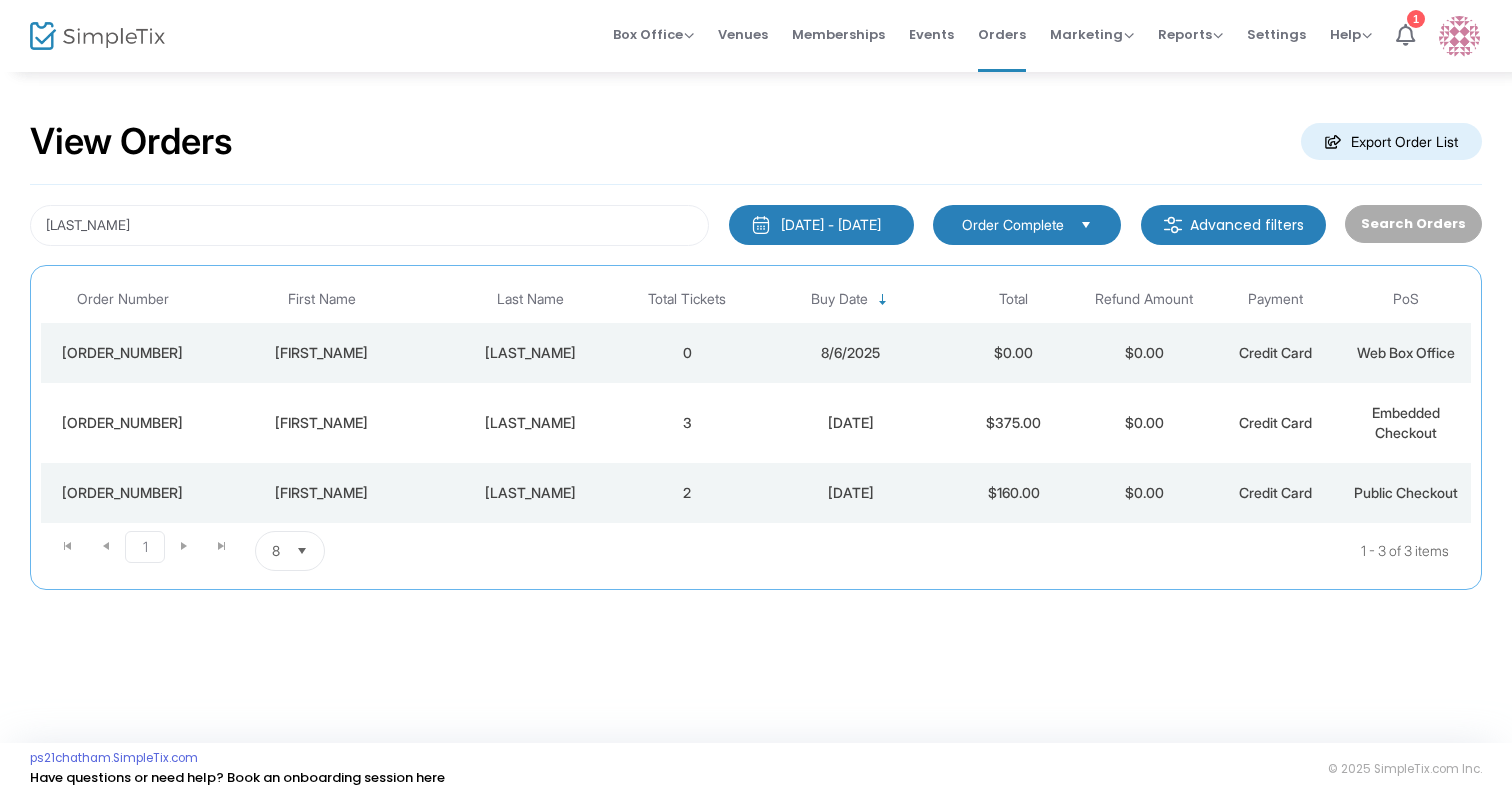 click on "[LAST_NAME]" 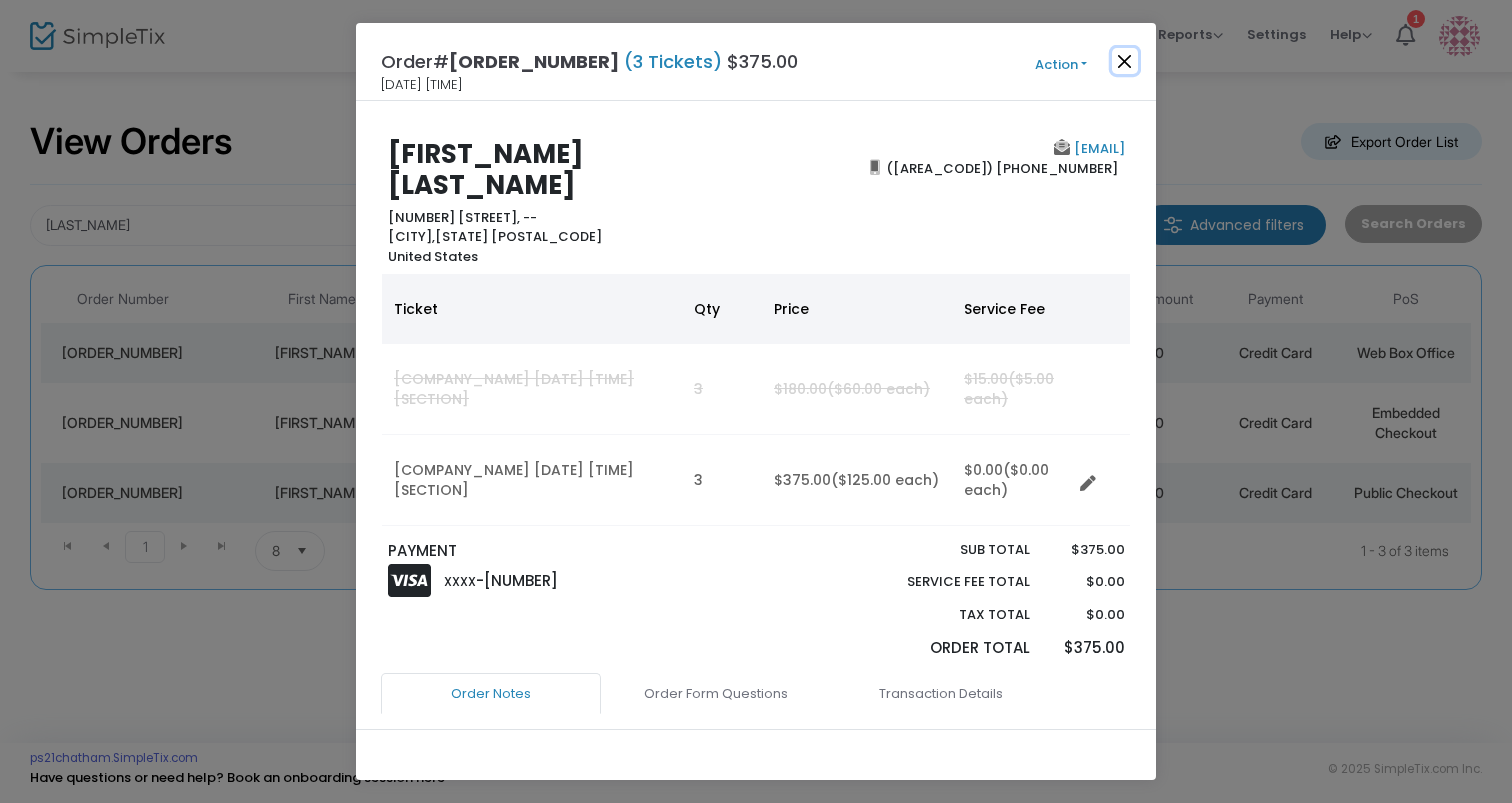 click 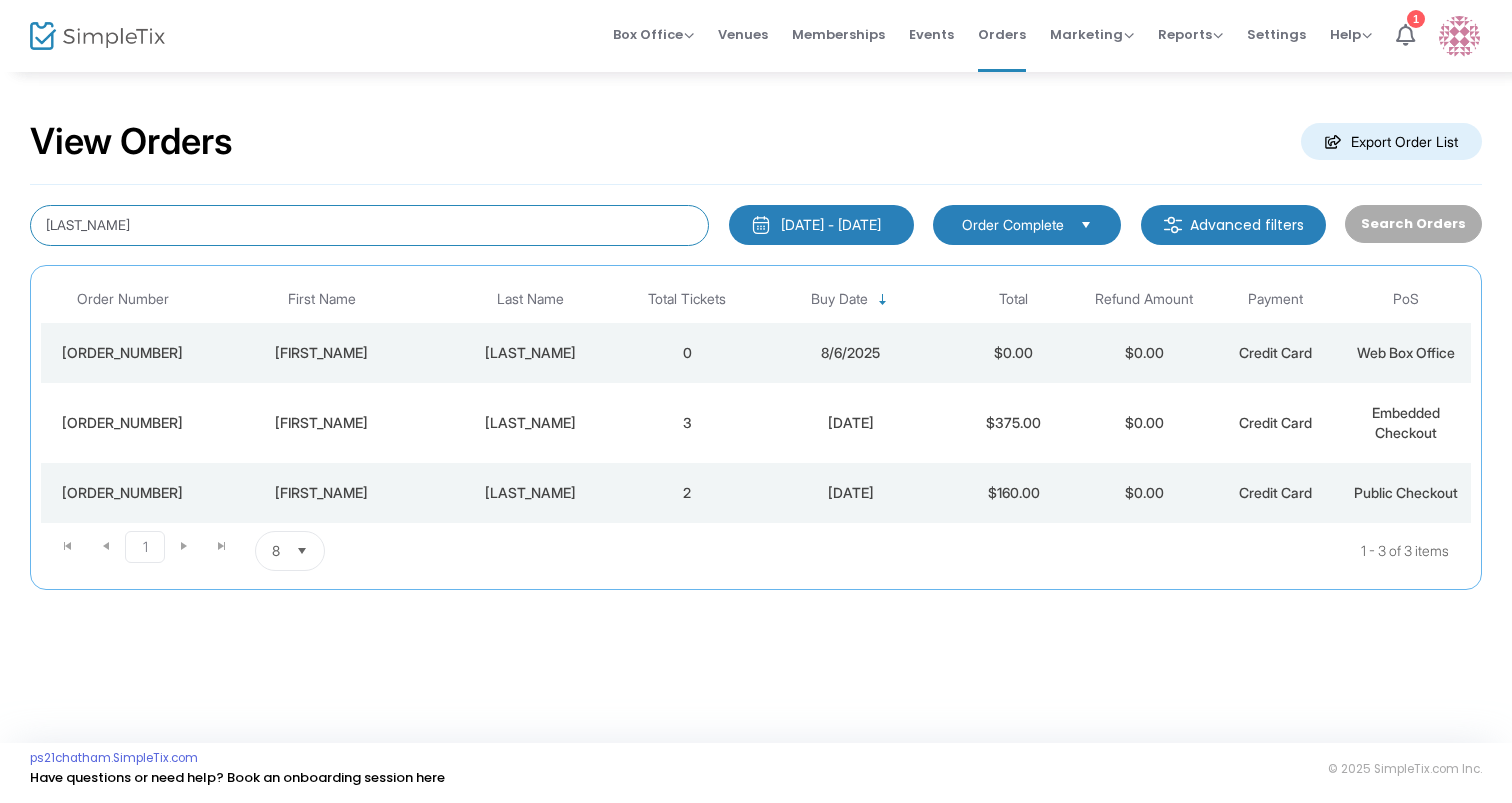 drag, startPoint x: 166, startPoint y: 225, endPoint x: -52, endPoint y: 223, distance: 218.00917 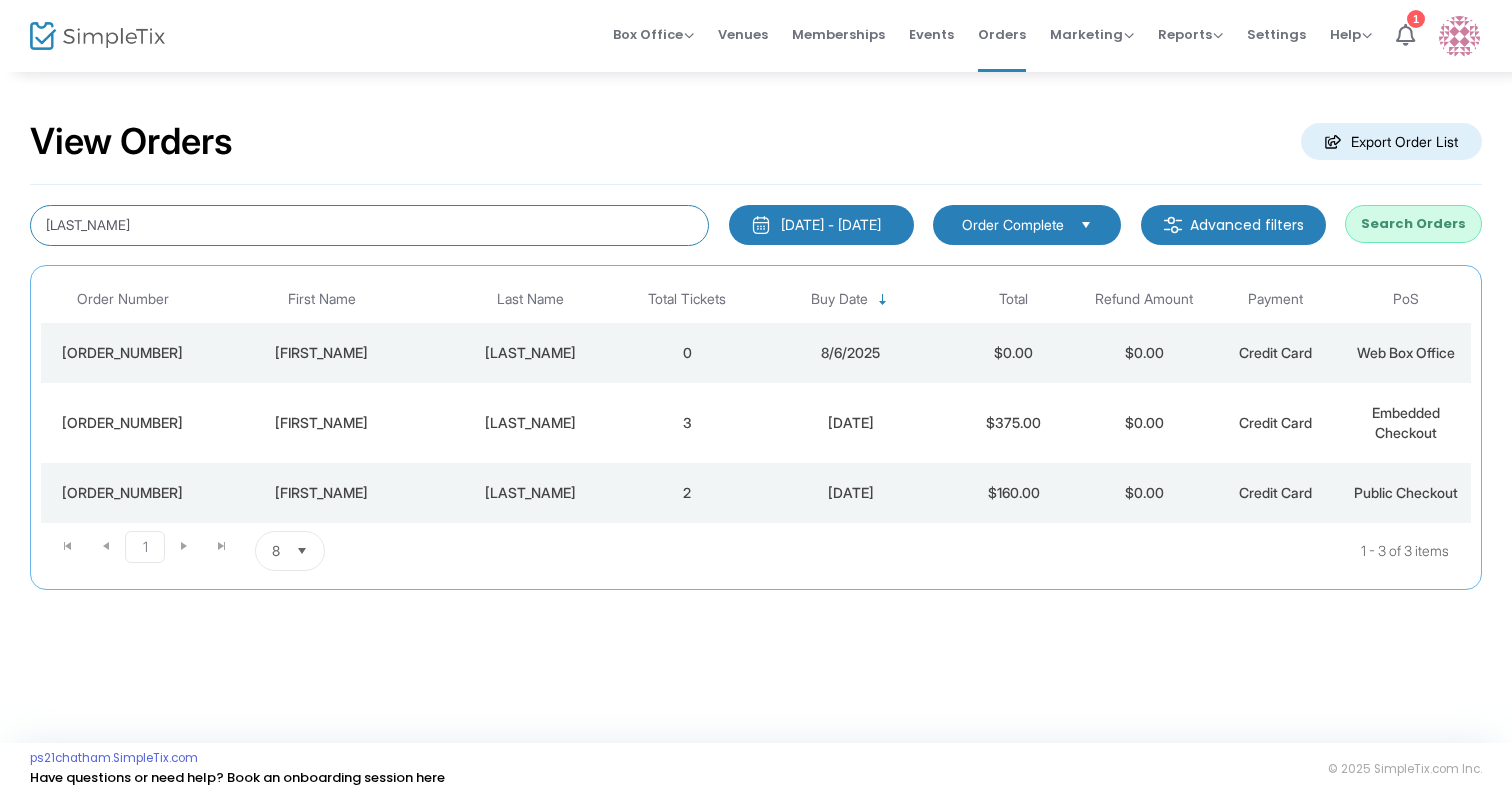 type on "arpels" 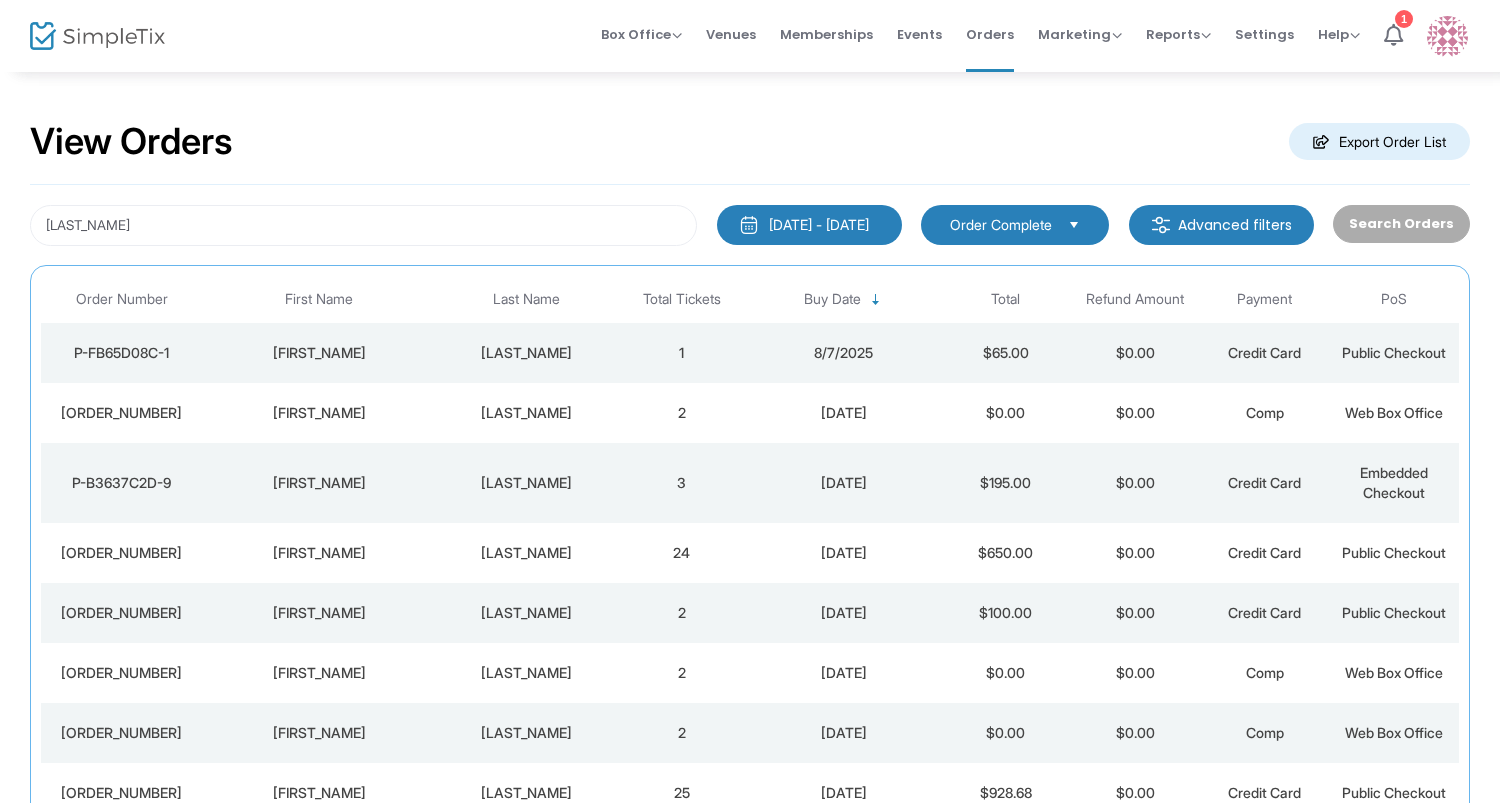 click on "Arpels" 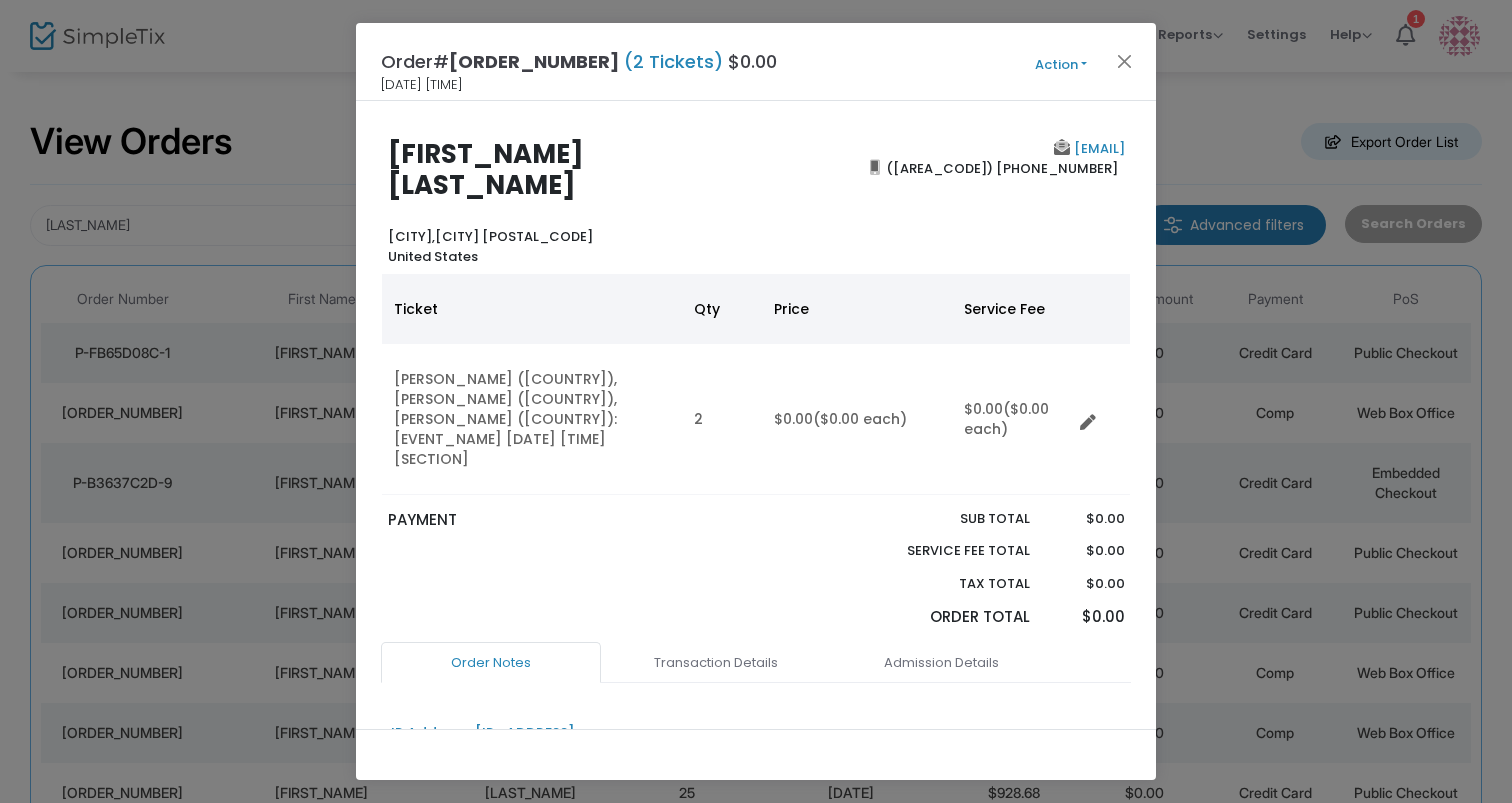 click on "Action" 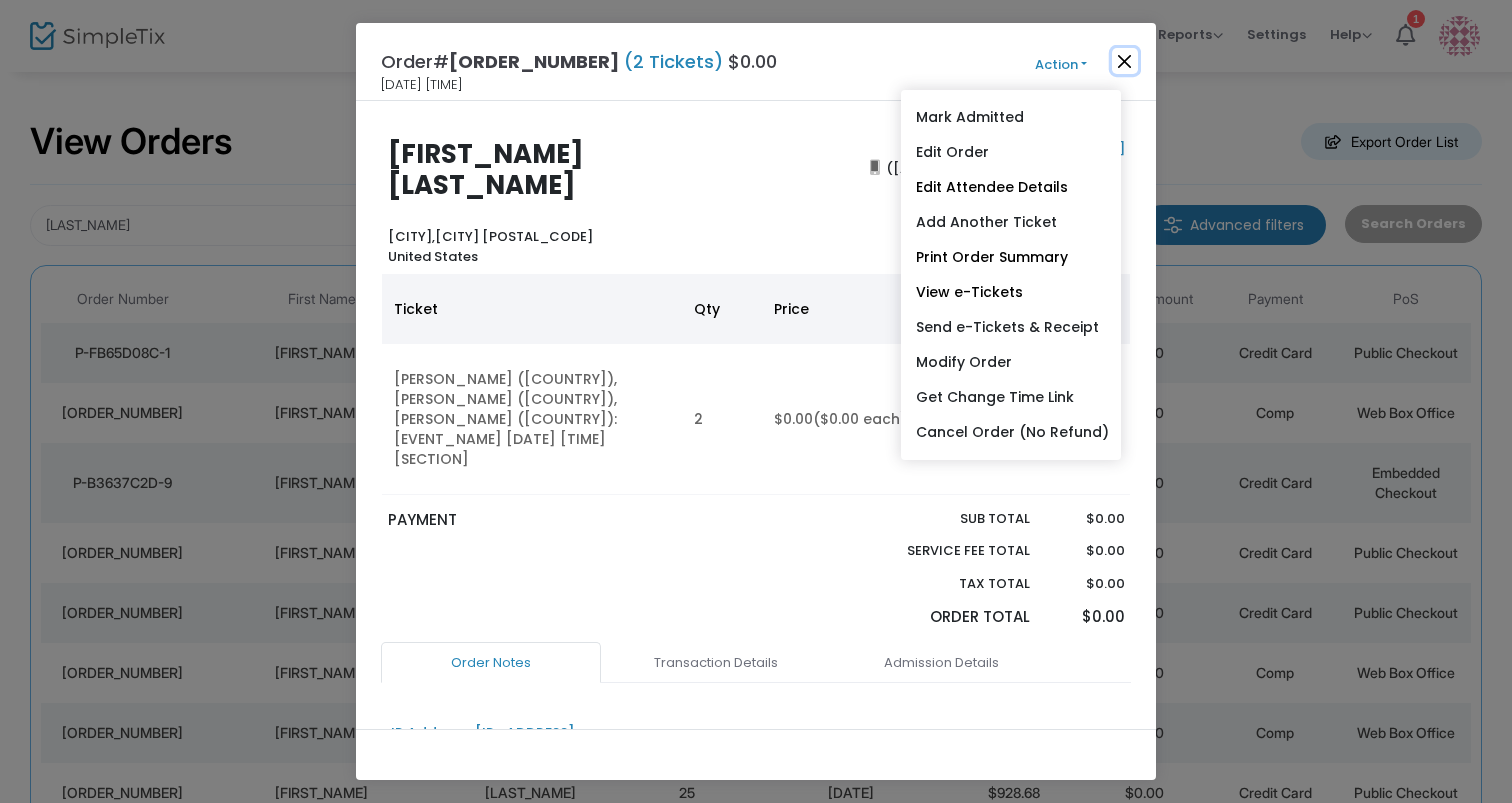 click 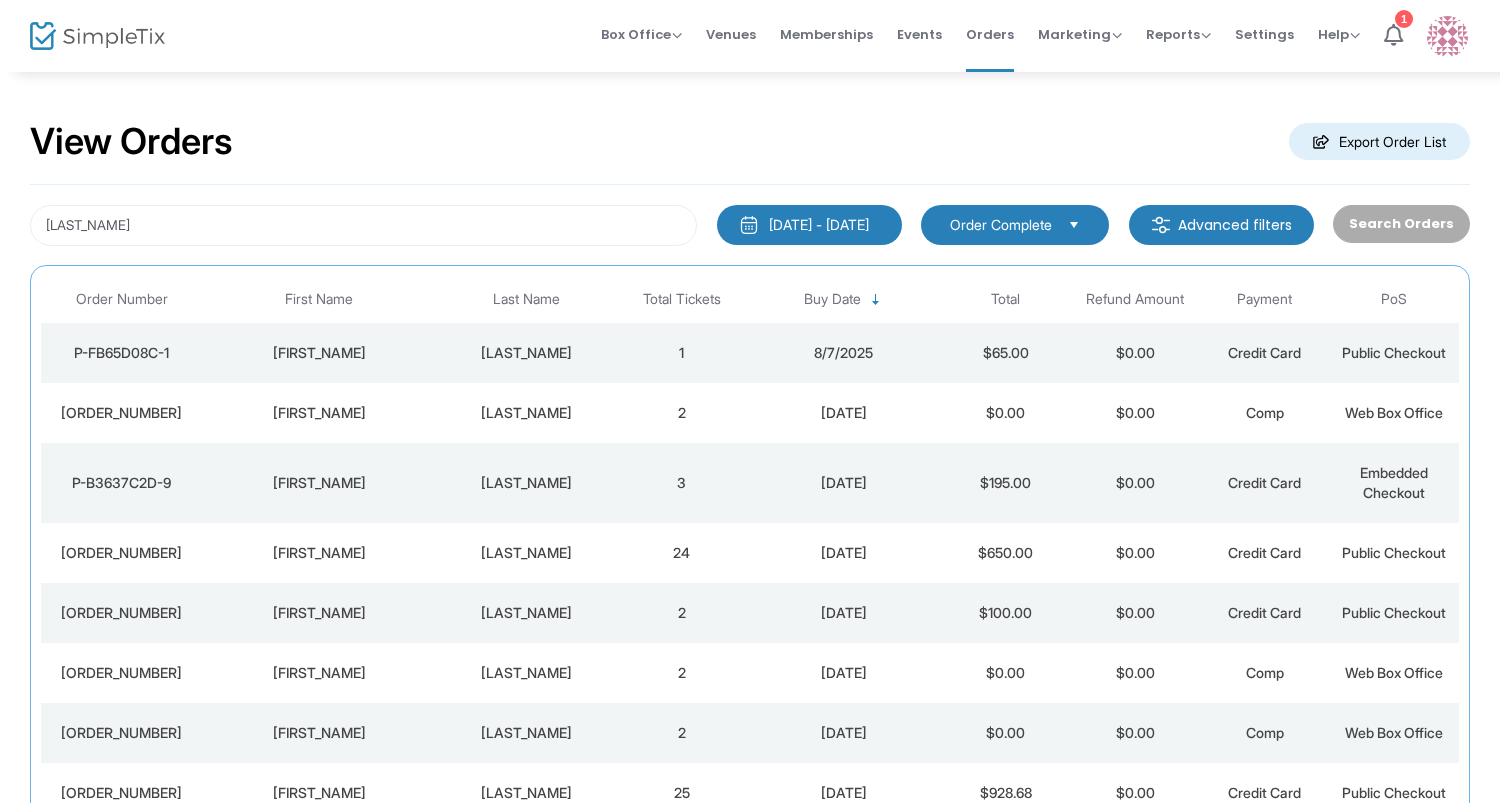 scroll, scrollTop: 20, scrollLeft: 0, axis: vertical 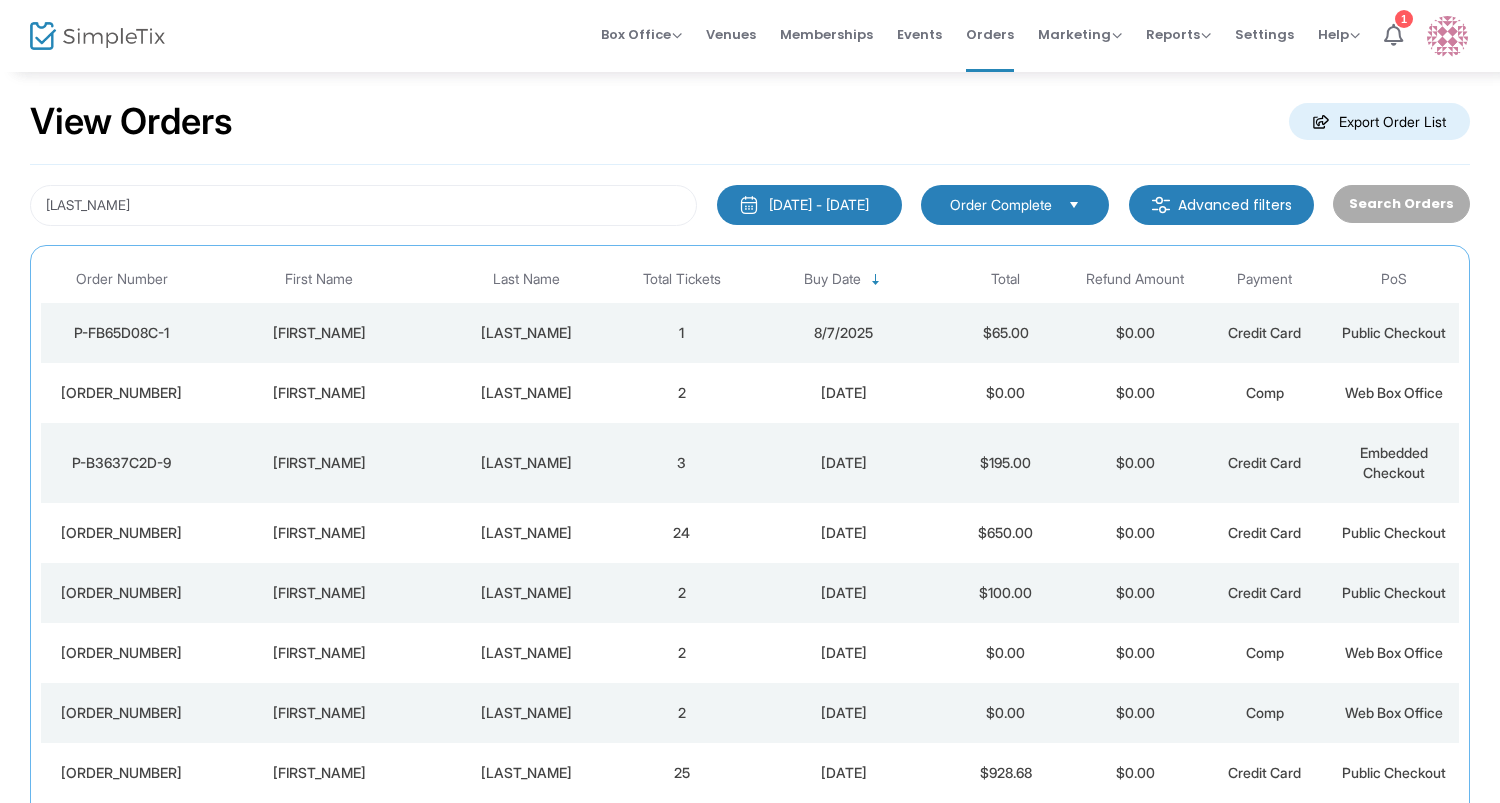 click on "Arpels" 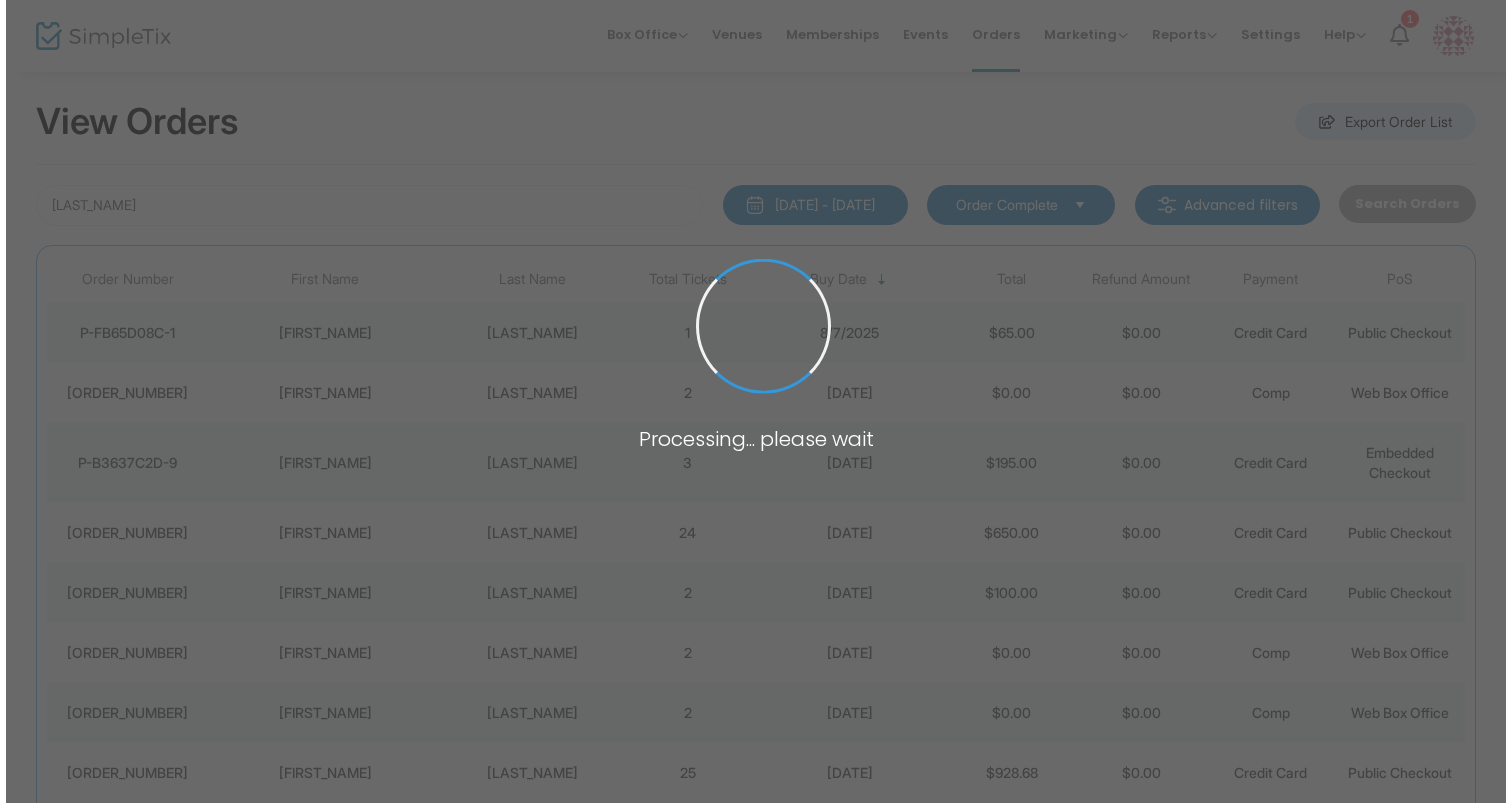 scroll, scrollTop: 0, scrollLeft: 0, axis: both 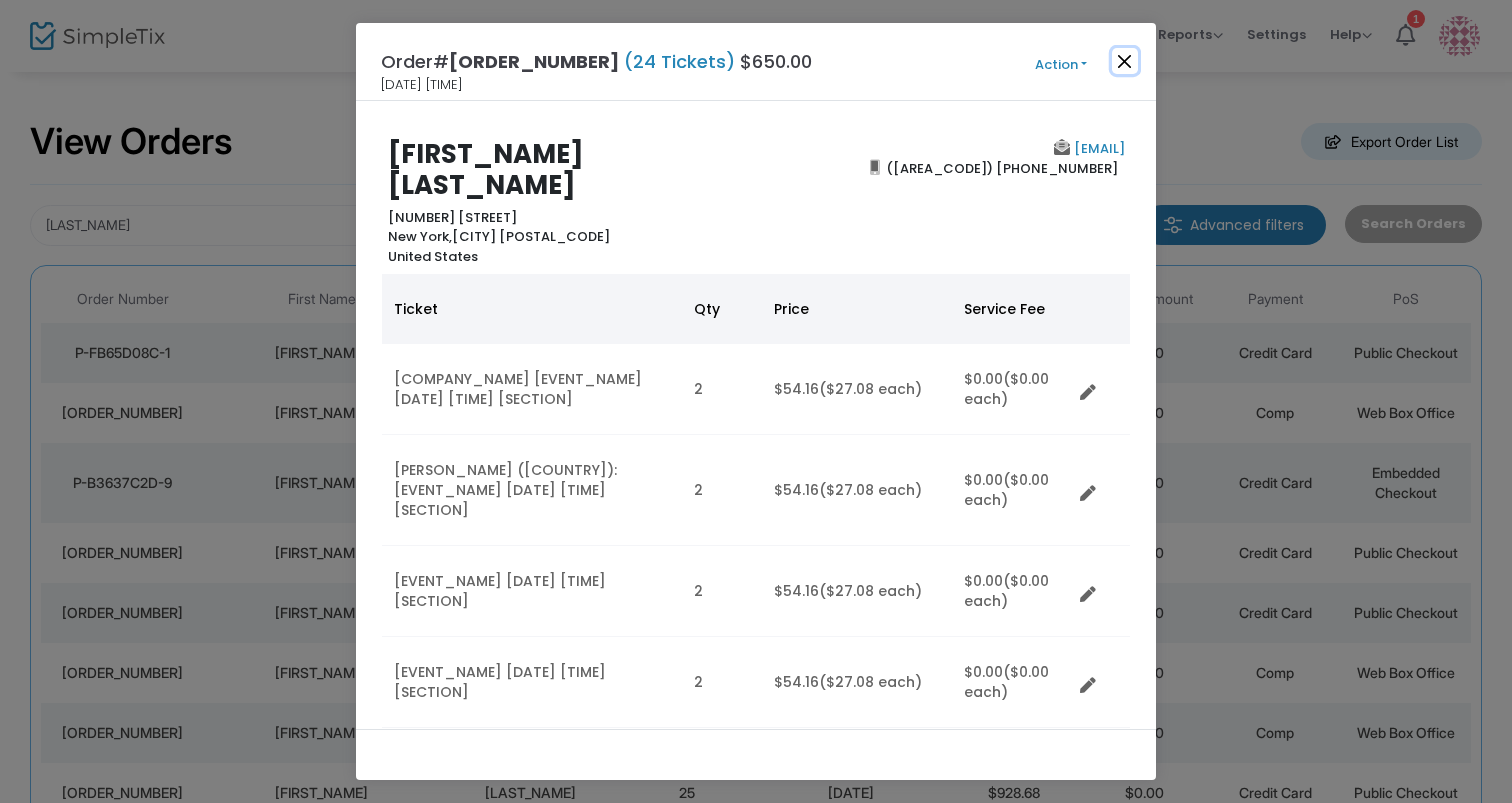 click 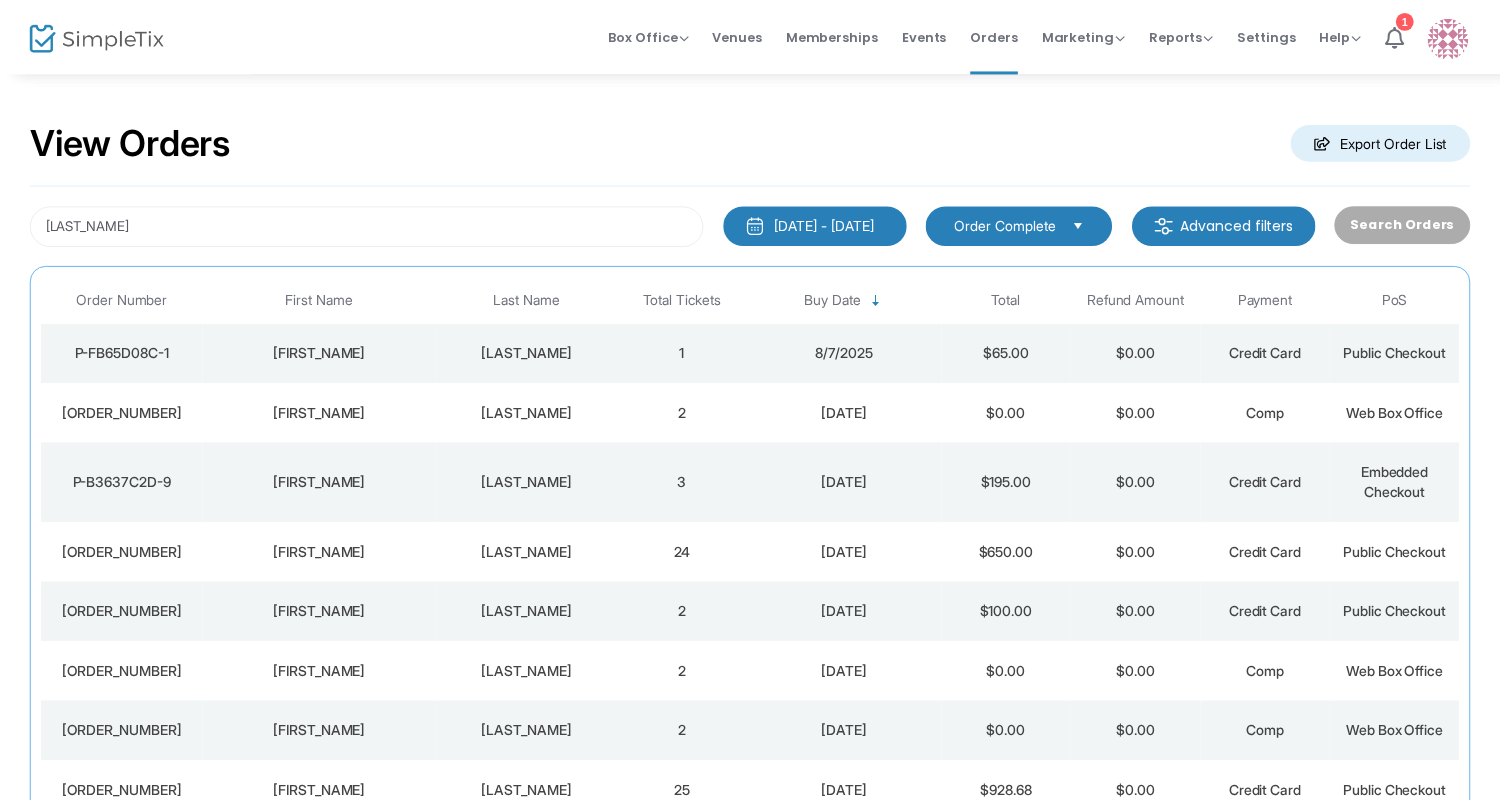 scroll, scrollTop: 20, scrollLeft: 0, axis: vertical 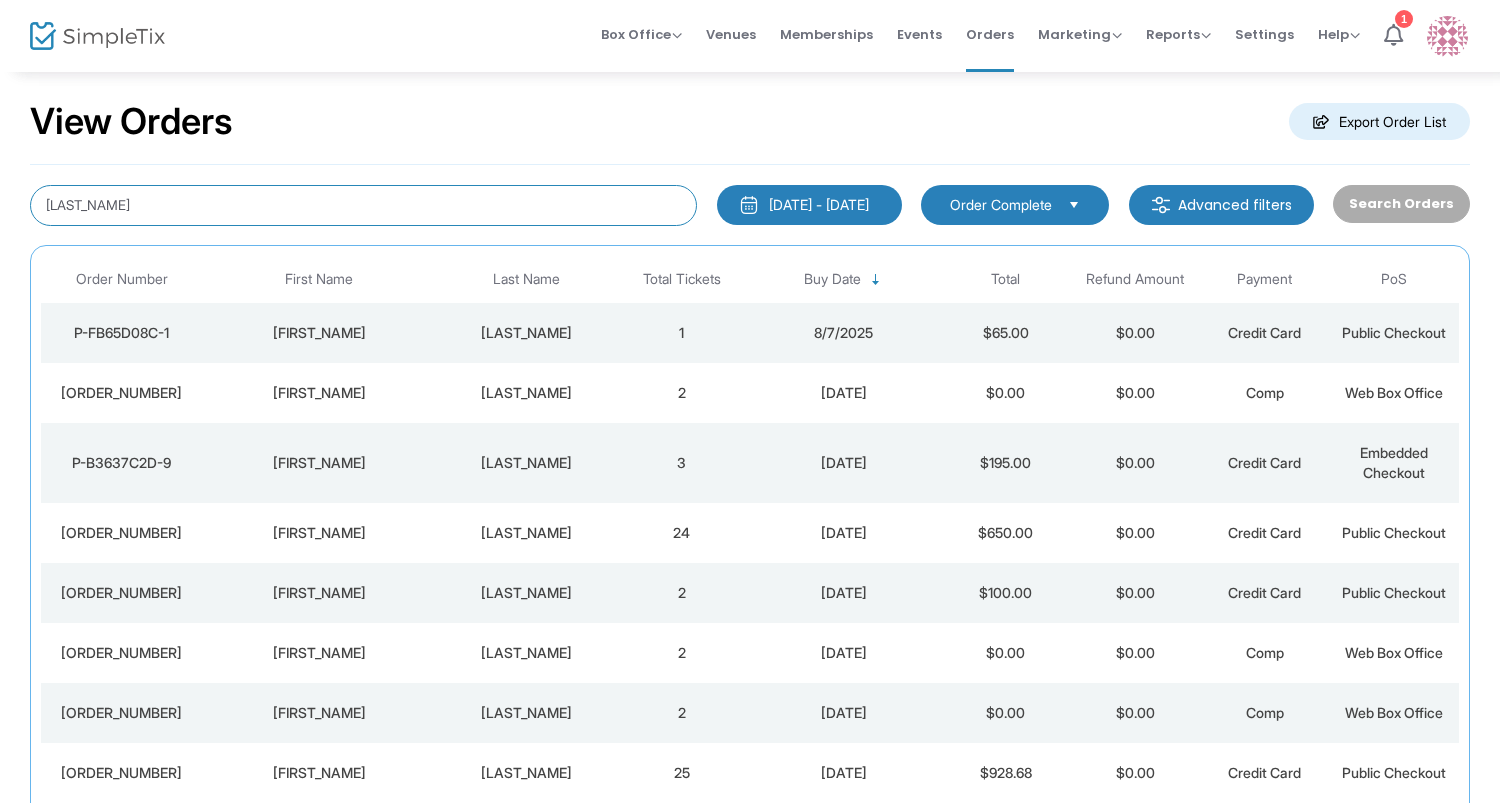 drag, startPoint x: 146, startPoint y: 198, endPoint x: -34, endPoint y: 194, distance: 180.04443 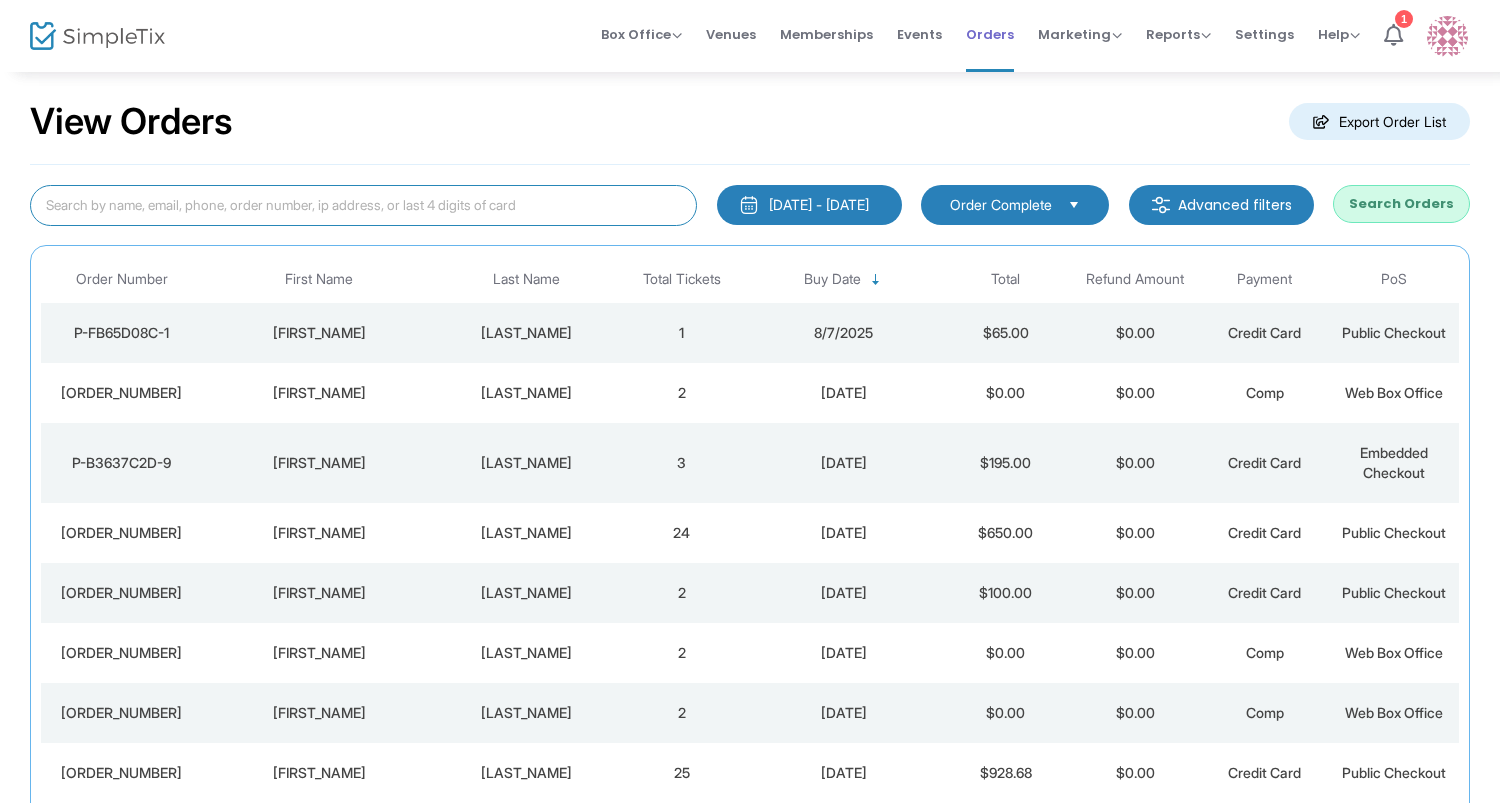 type 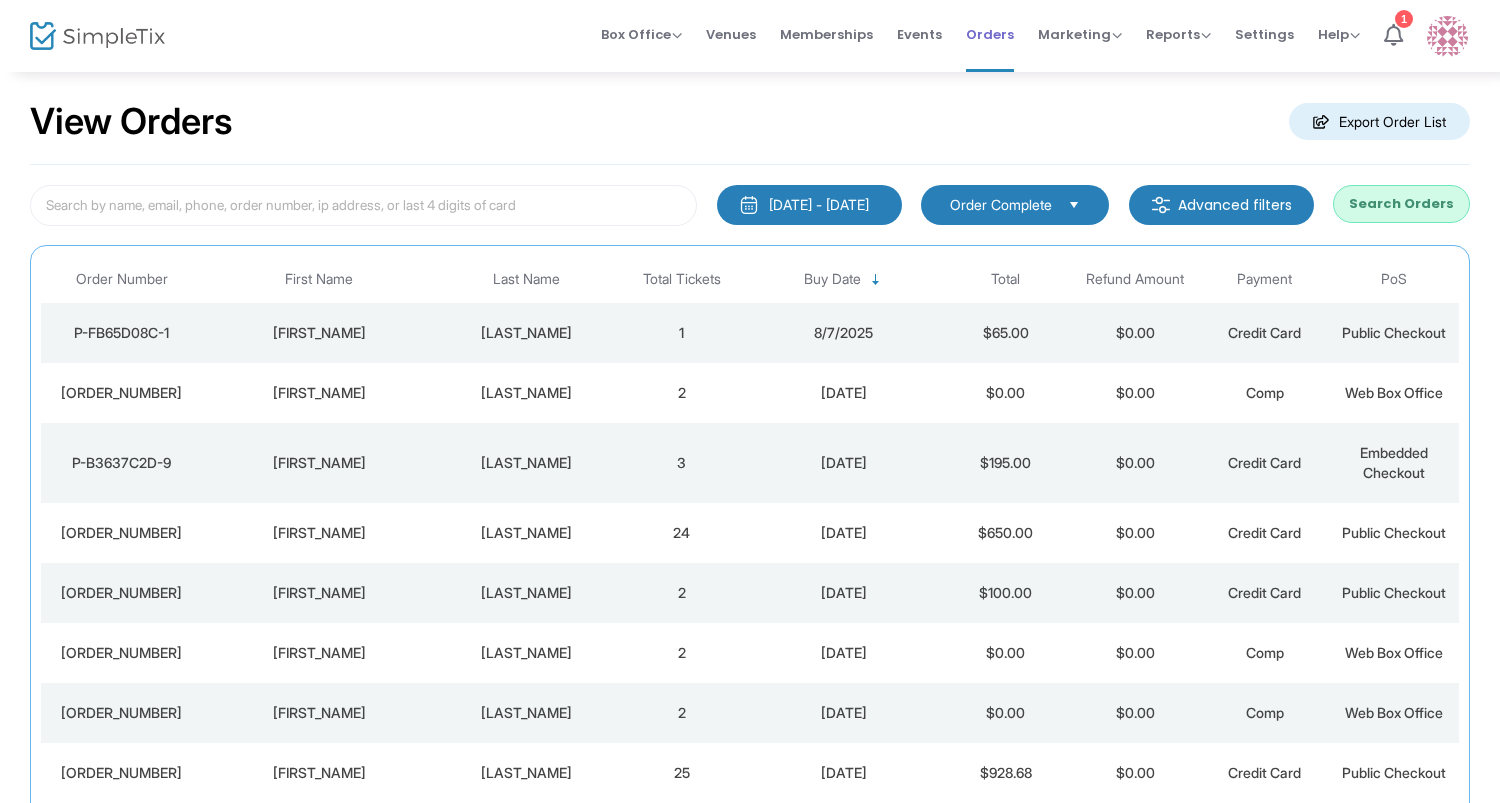 click on "Orders" at bounding box center [990, 34] 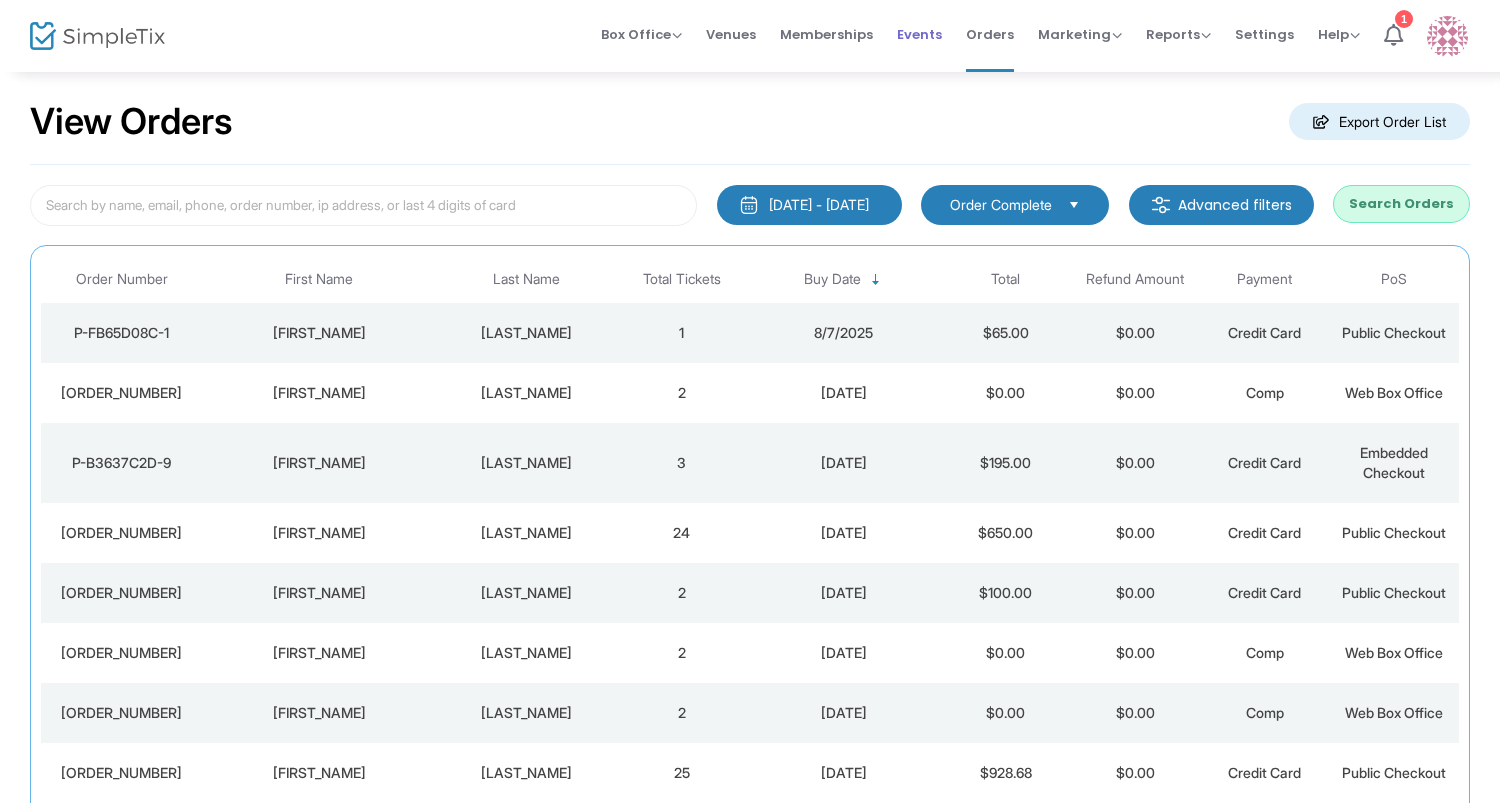 click on "Events" at bounding box center (919, 34) 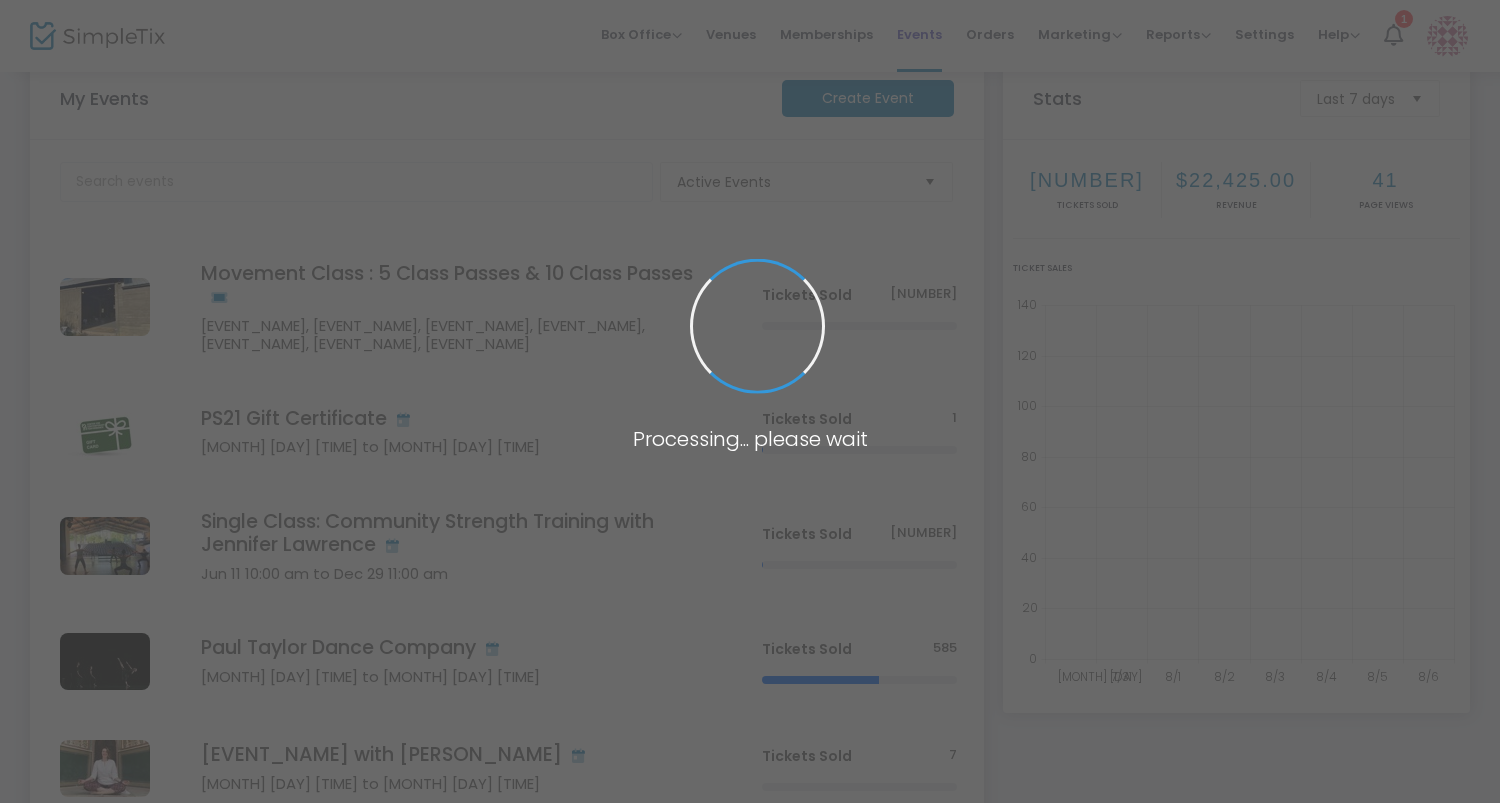 scroll, scrollTop: 320, scrollLeft: 0, axis: vertical 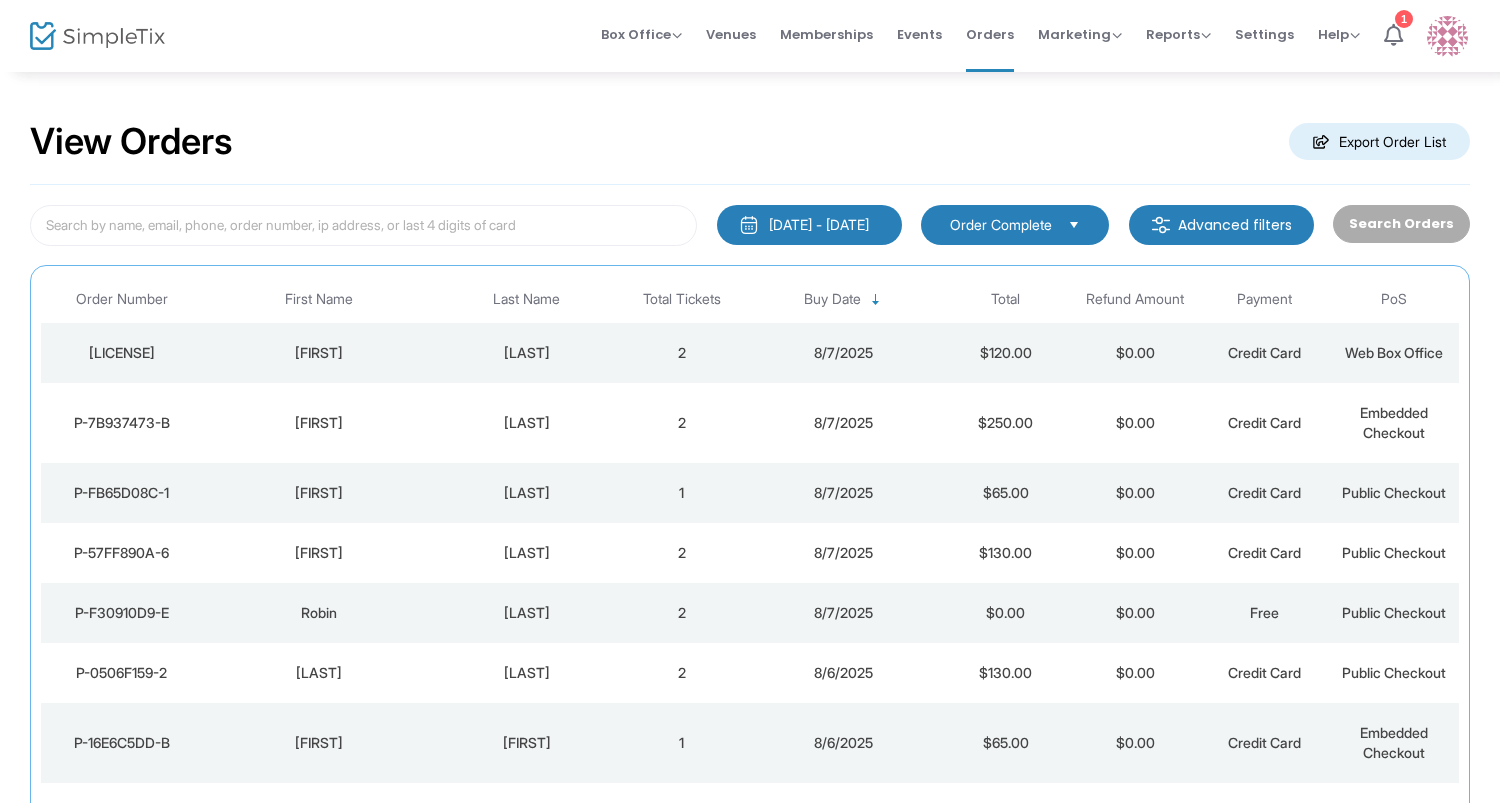 click 